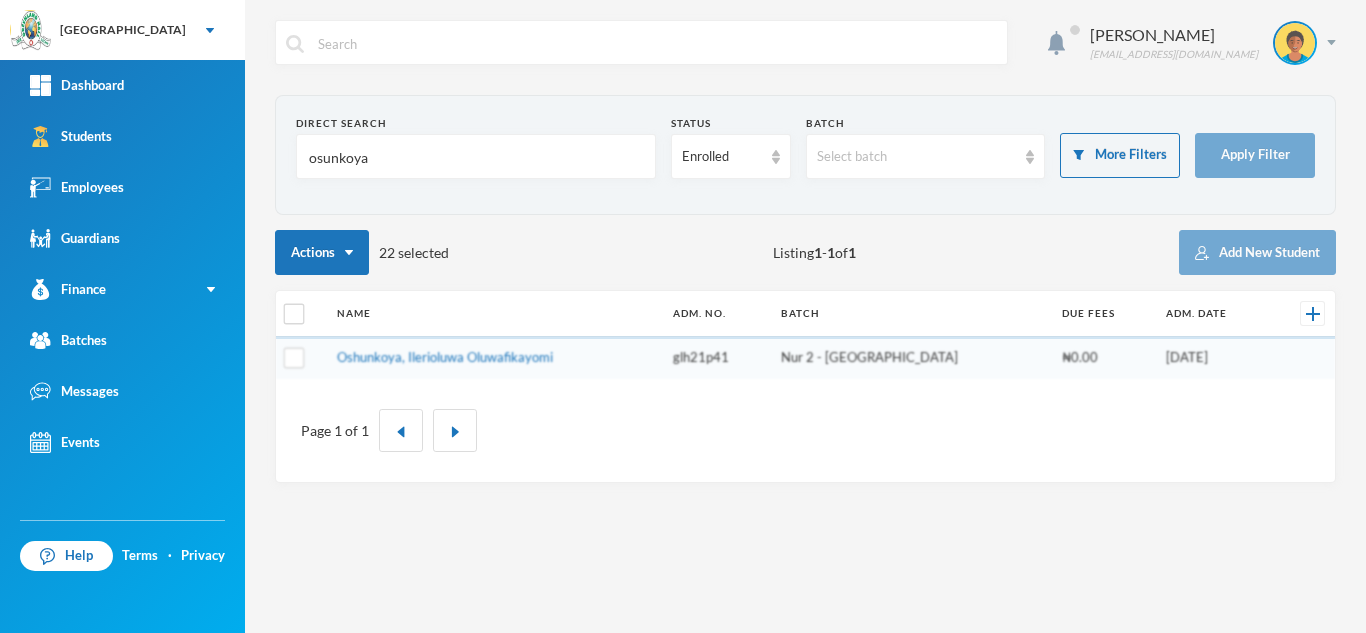 scroll, scrollTop: 0, scrollLeft: 0, axis: both 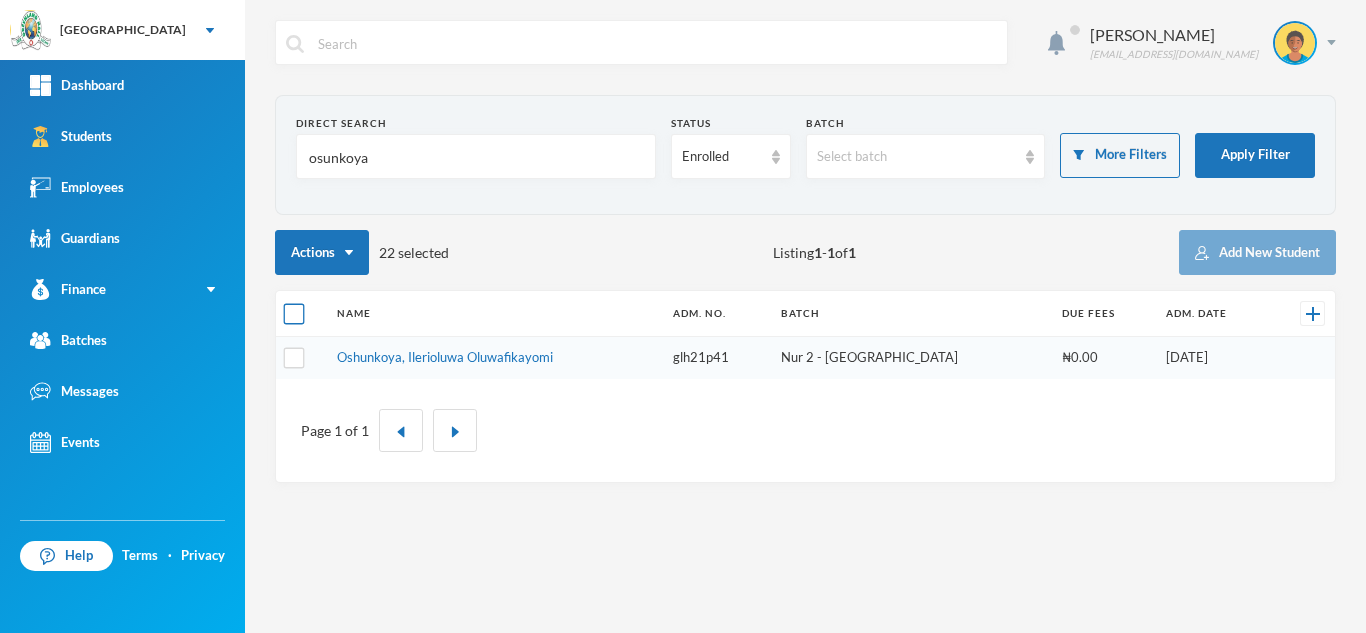 click at bounding box center (294, 314) 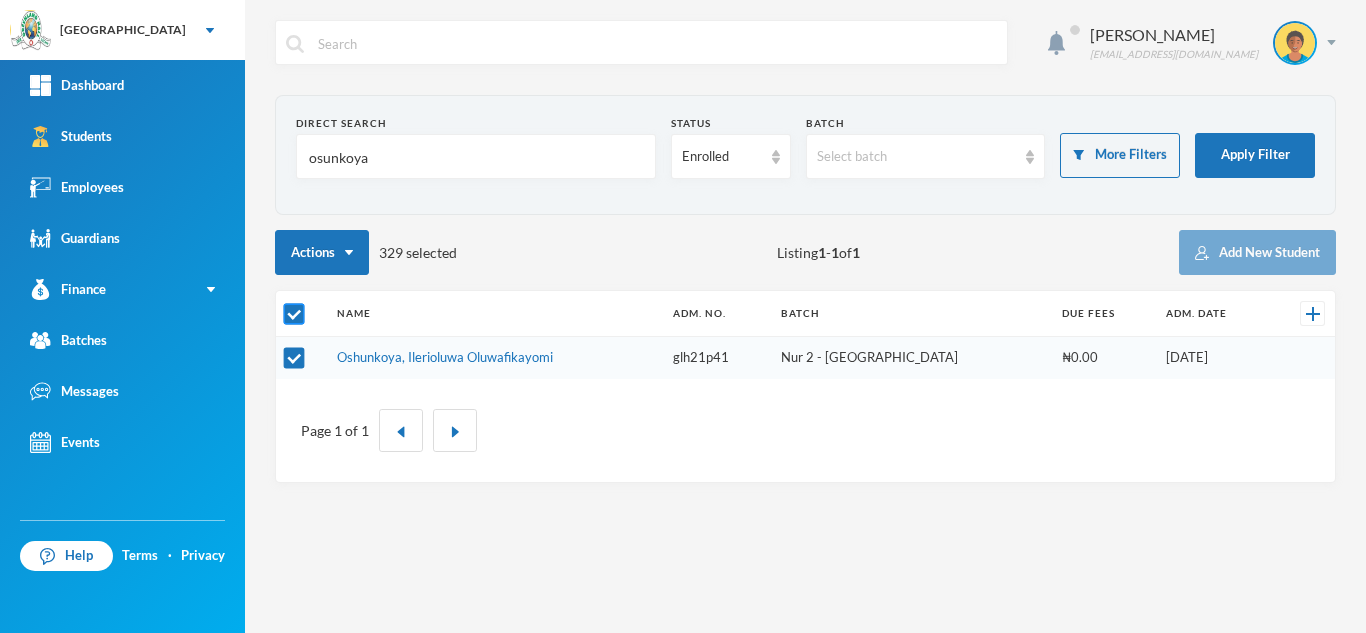 click at bounding box center [294, 314] 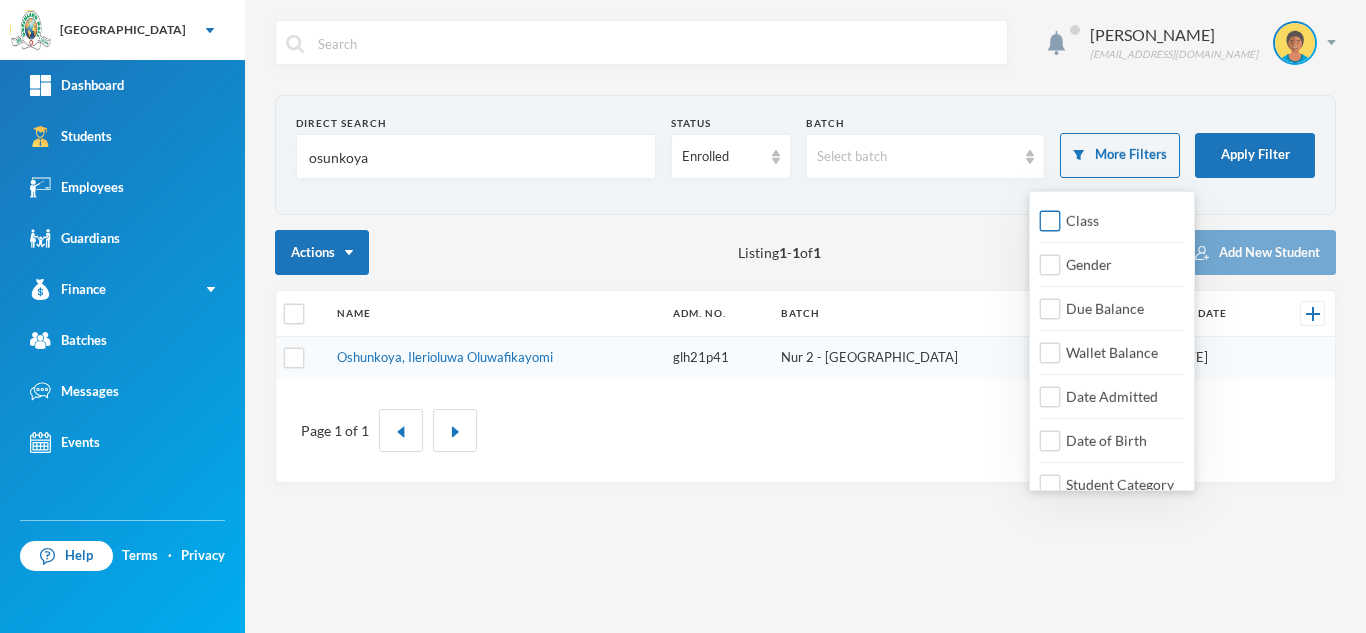 click on "Class" at bounding box center [1050, 221] 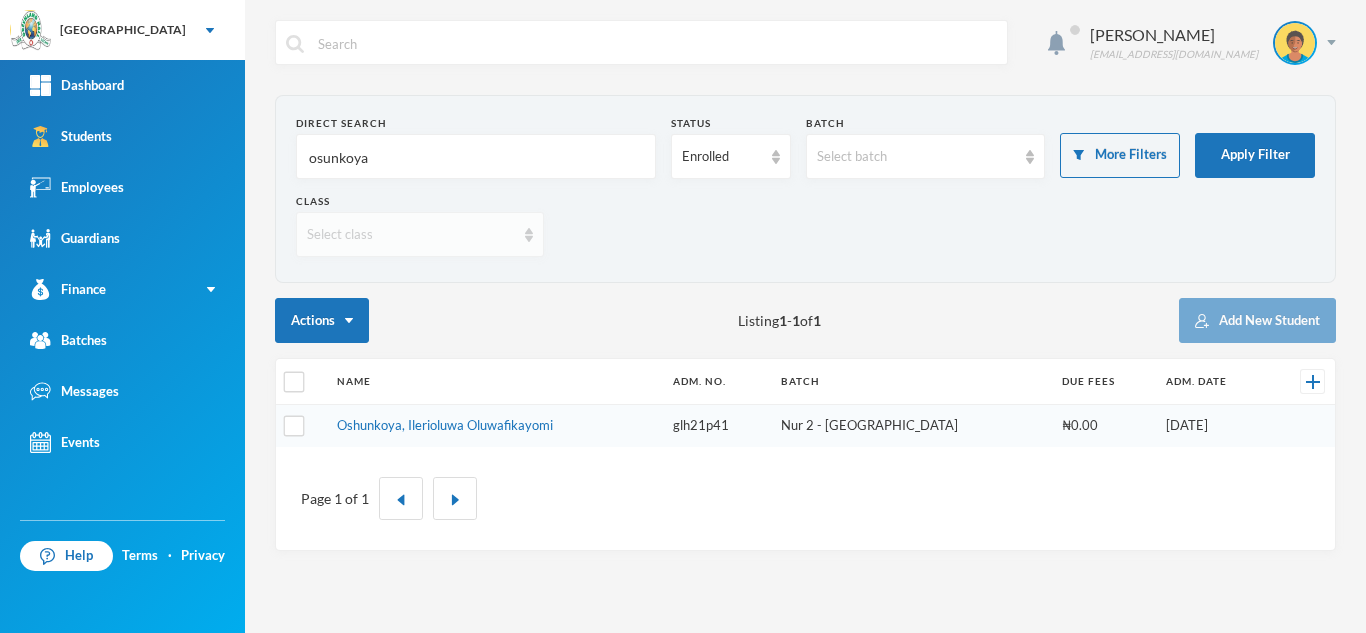 click on "Select class" at bounding box center [420, 234] 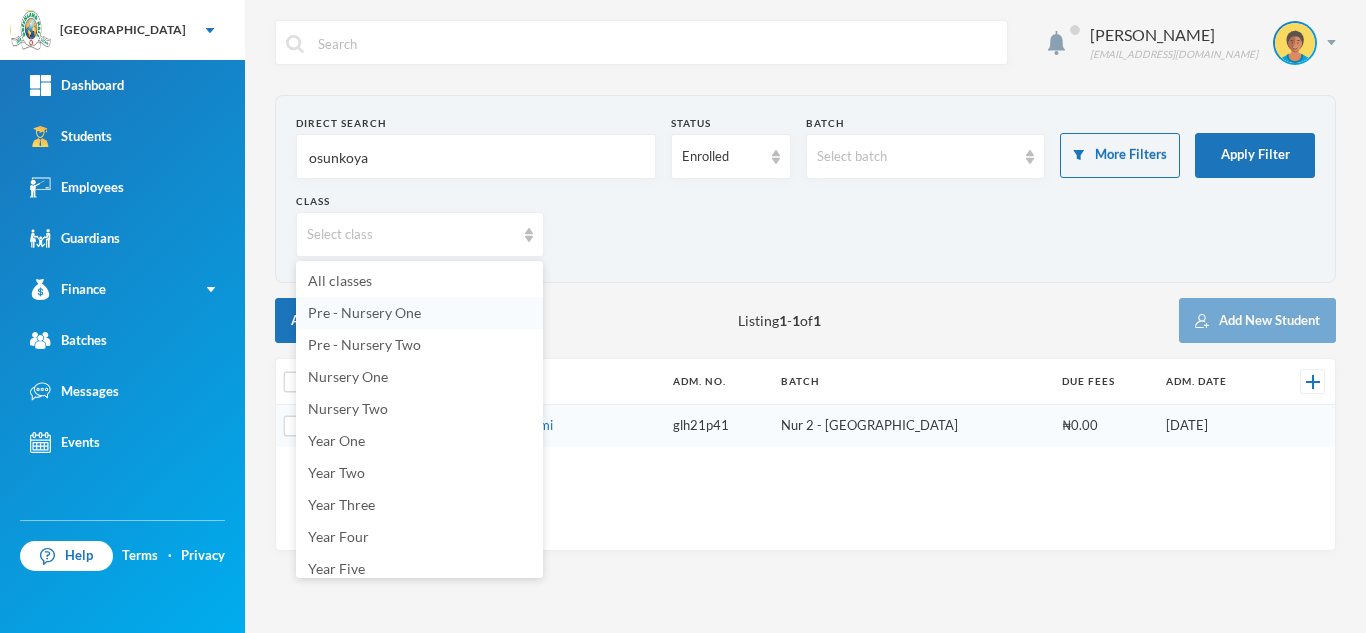 click on "Pre - Nursery One" at bounding box center (364, 312) 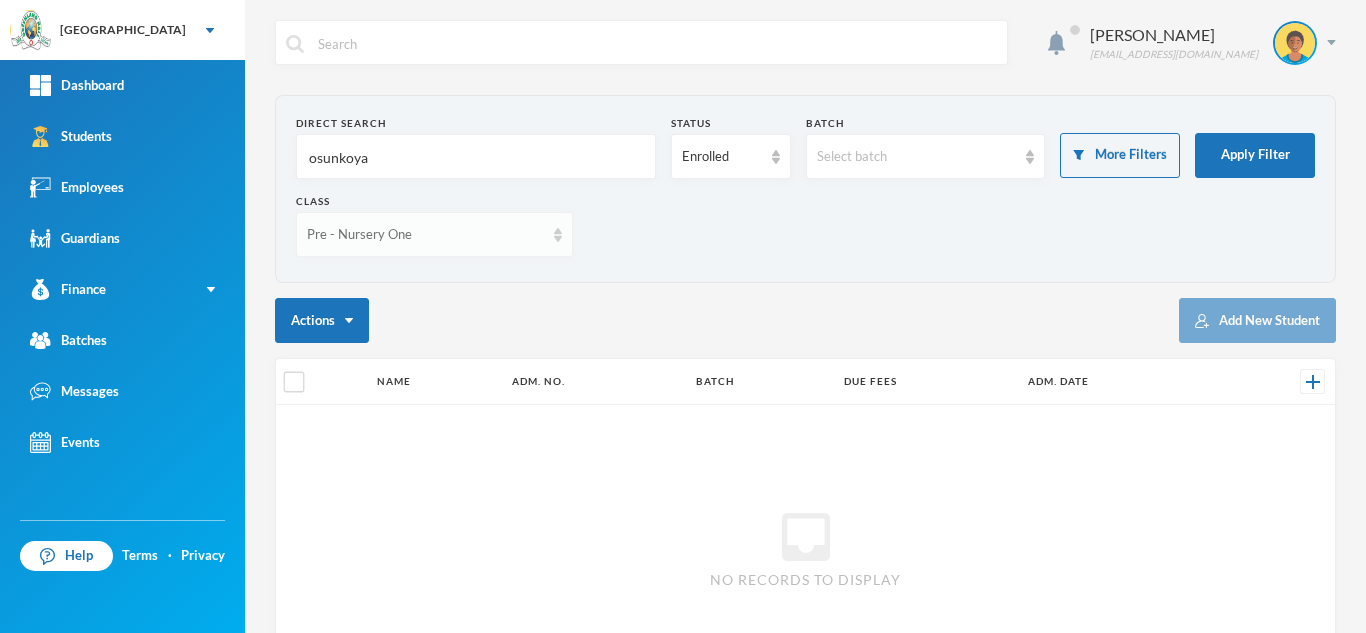 click on "Pre - Nursery One" at bounding box center (425, 235) 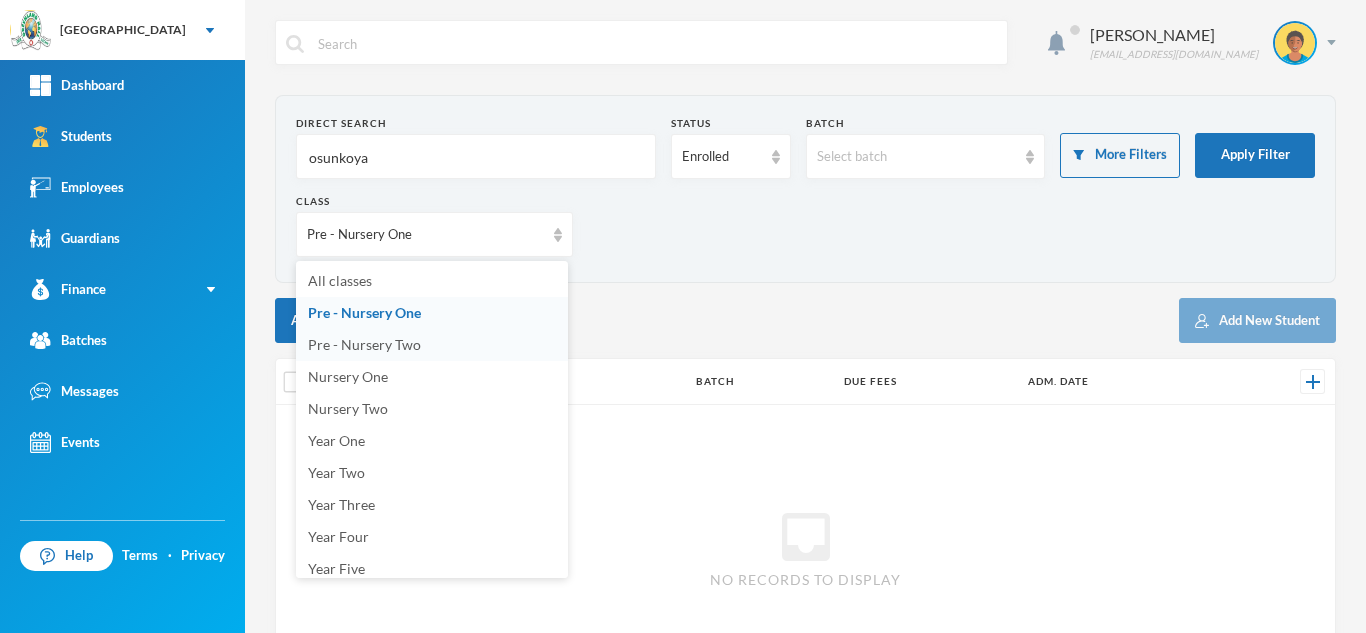 click on "Pre - Nursery Two" at bounding box center [432, 345] 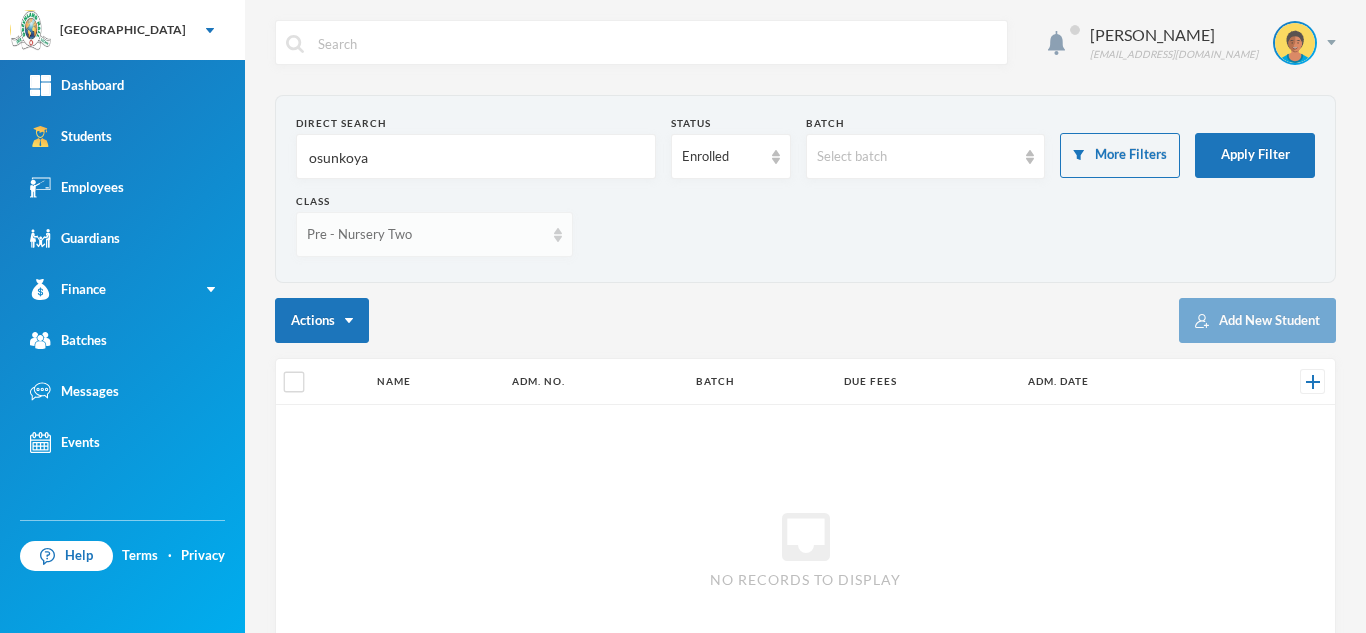 click on "Pre - Nursery Two" at bounding box center (425, 235) 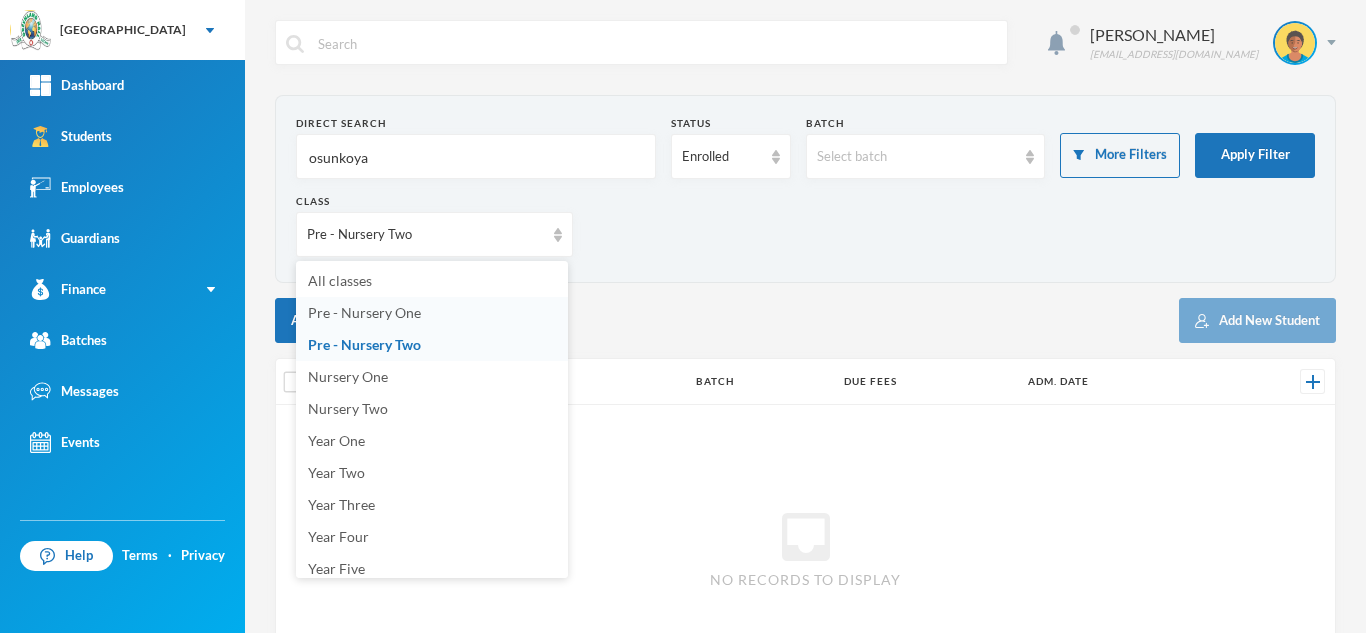 click on "Pre - Nursery One" at bounding box center [364, 312] 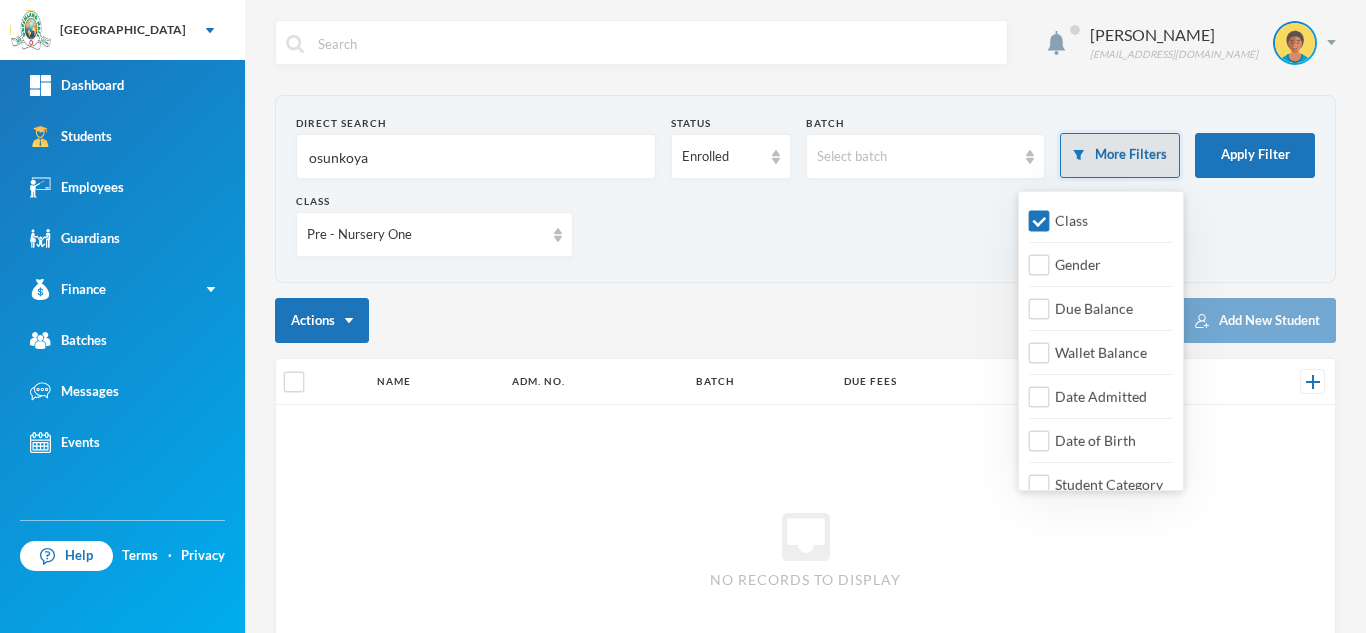 click on "More Filters" at bounding box center [1120, 155] 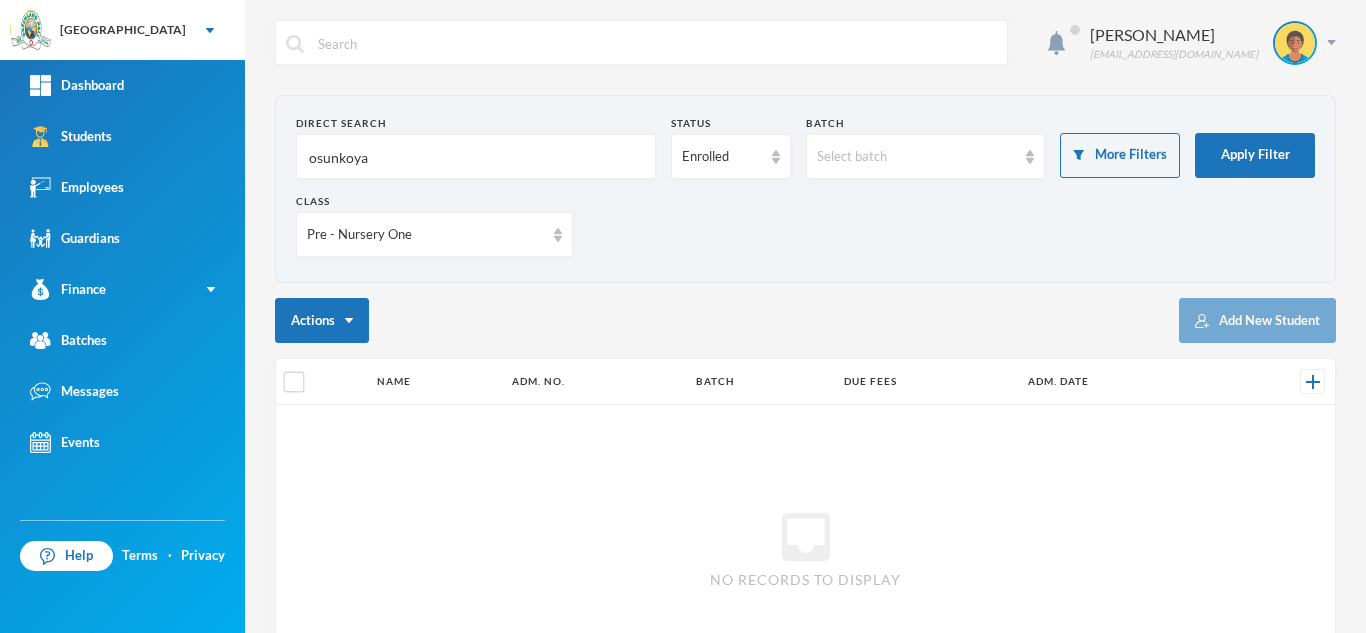 click on "Class Pre - Nursery One" at bounding box center [805, 233] 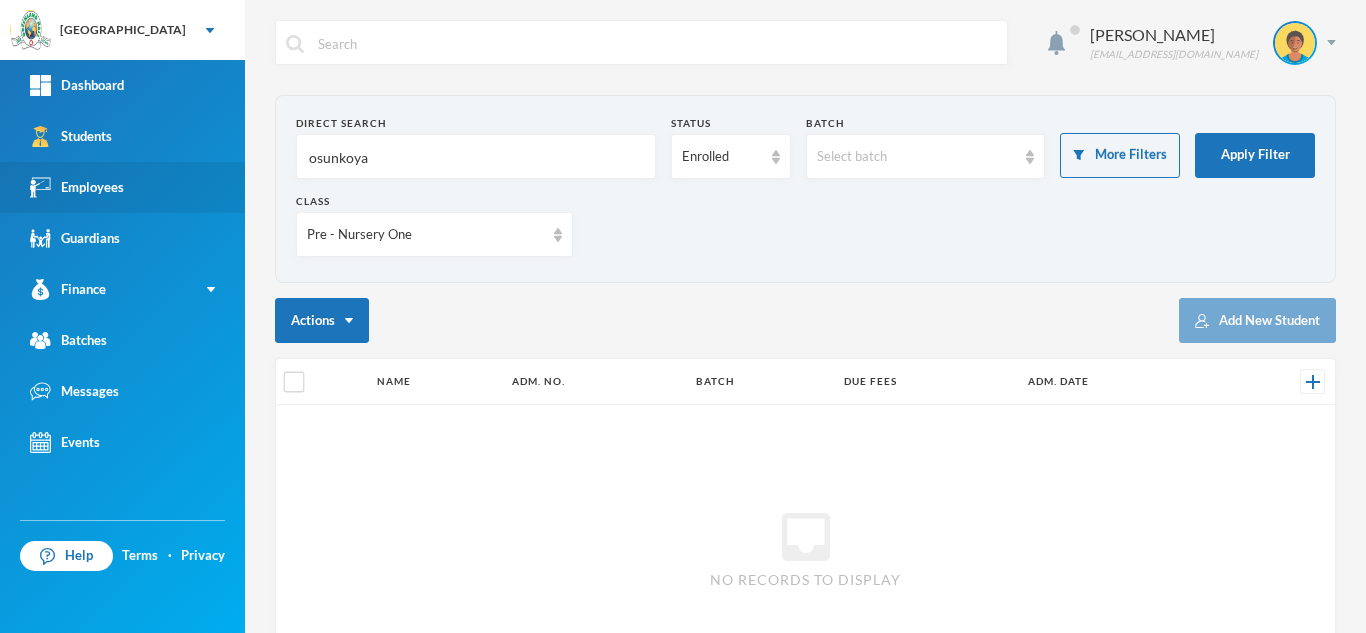 drag, startPoint x: 215, startPoint y: 171, endPoint x: 138, endPoint y: 169, distance: 77.02597 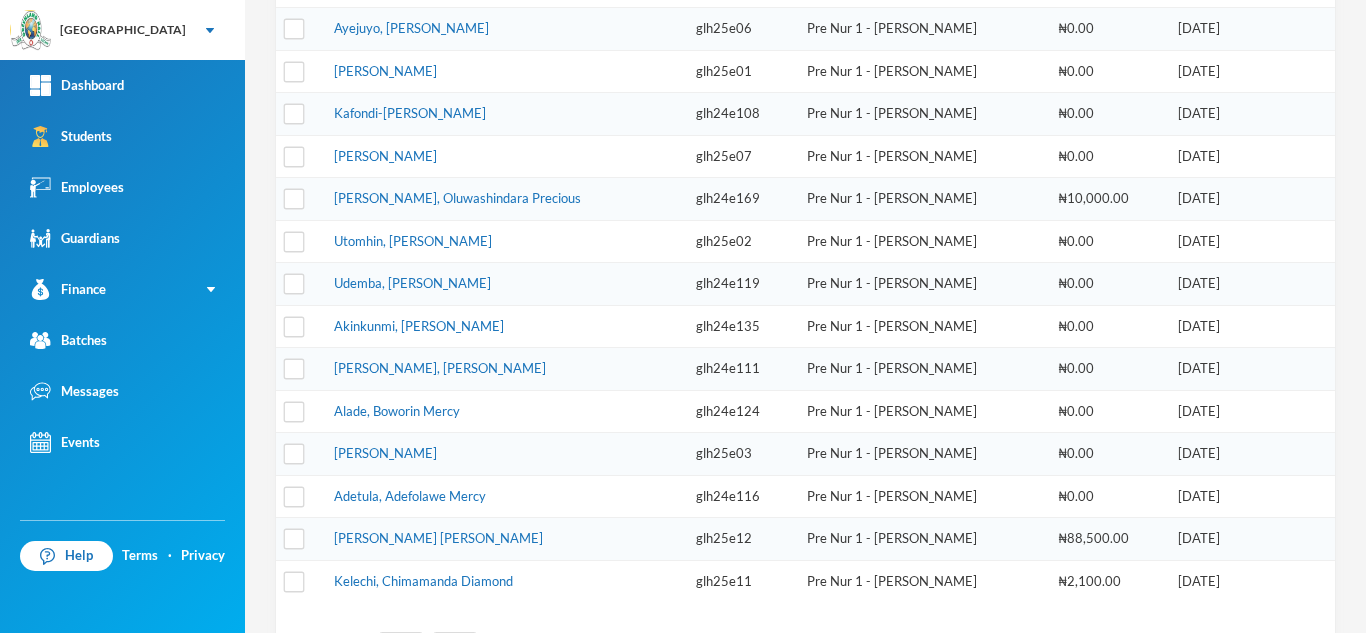 scroll, scrollTop: 486, scrollLeft: 0, axis: vertical 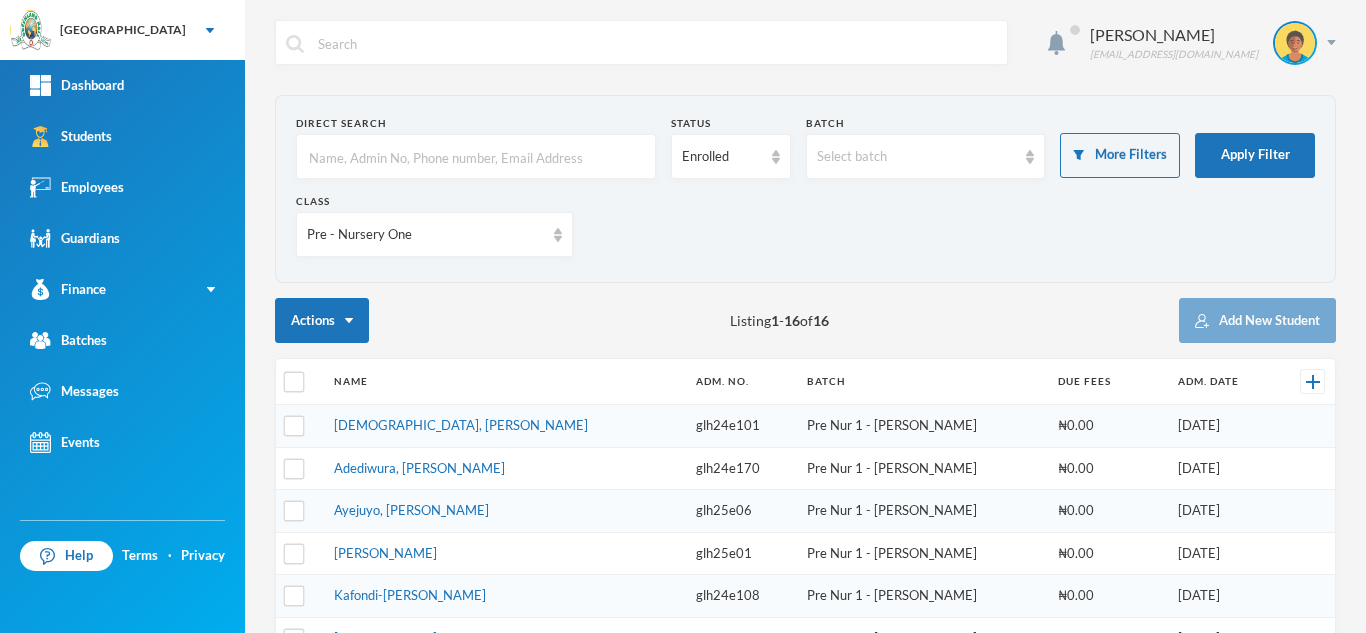 type 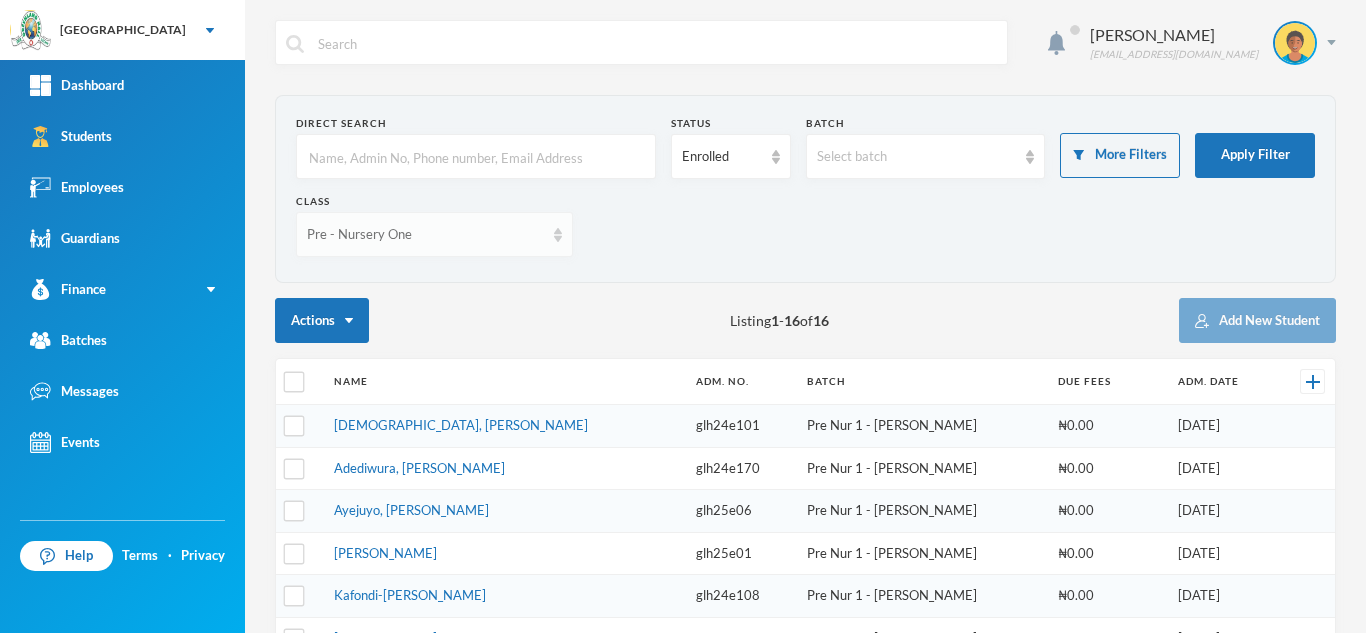 click on "Pre - Nursery One" at bounding box center [425, 235] 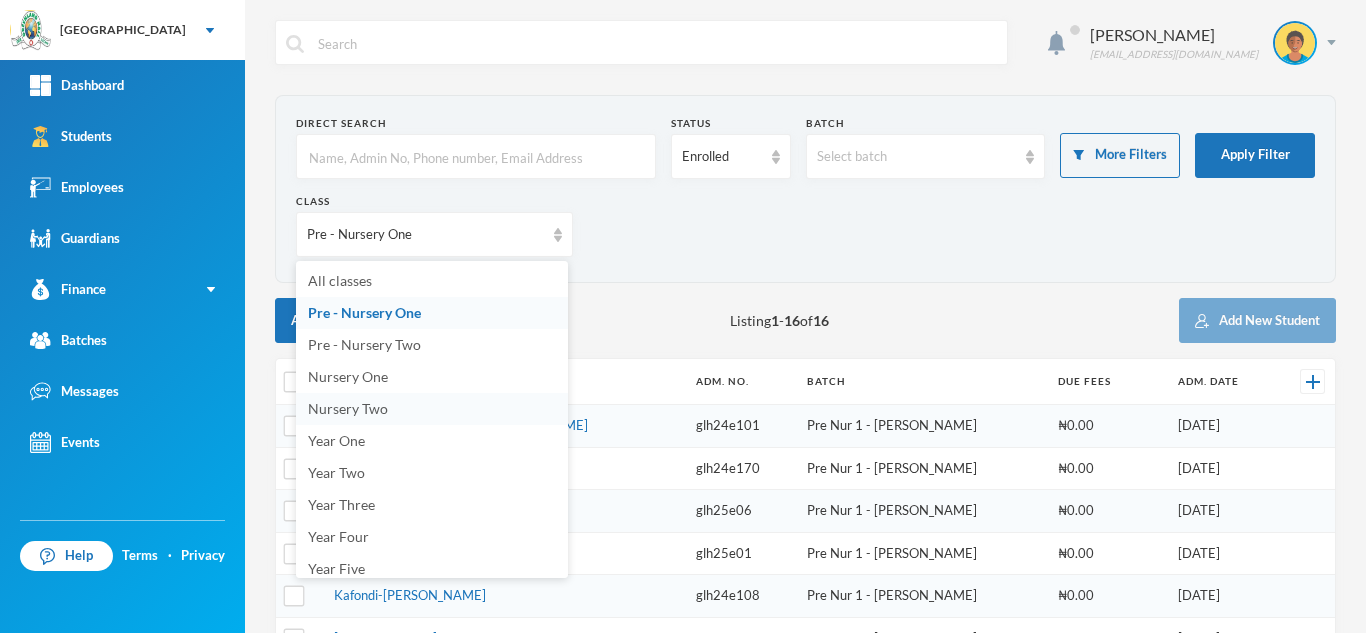 click on "Nursery Two" at bounding box center (348, 408) 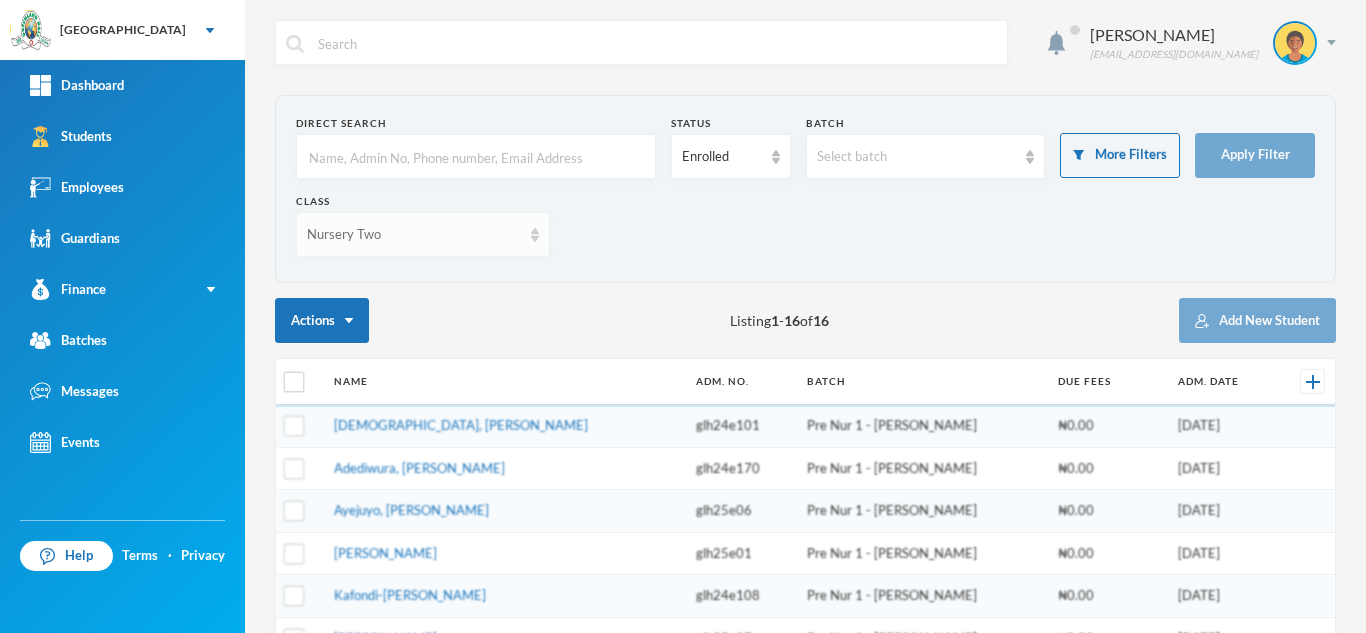 click on "Nursery Two" at bounding box center (423, 234) 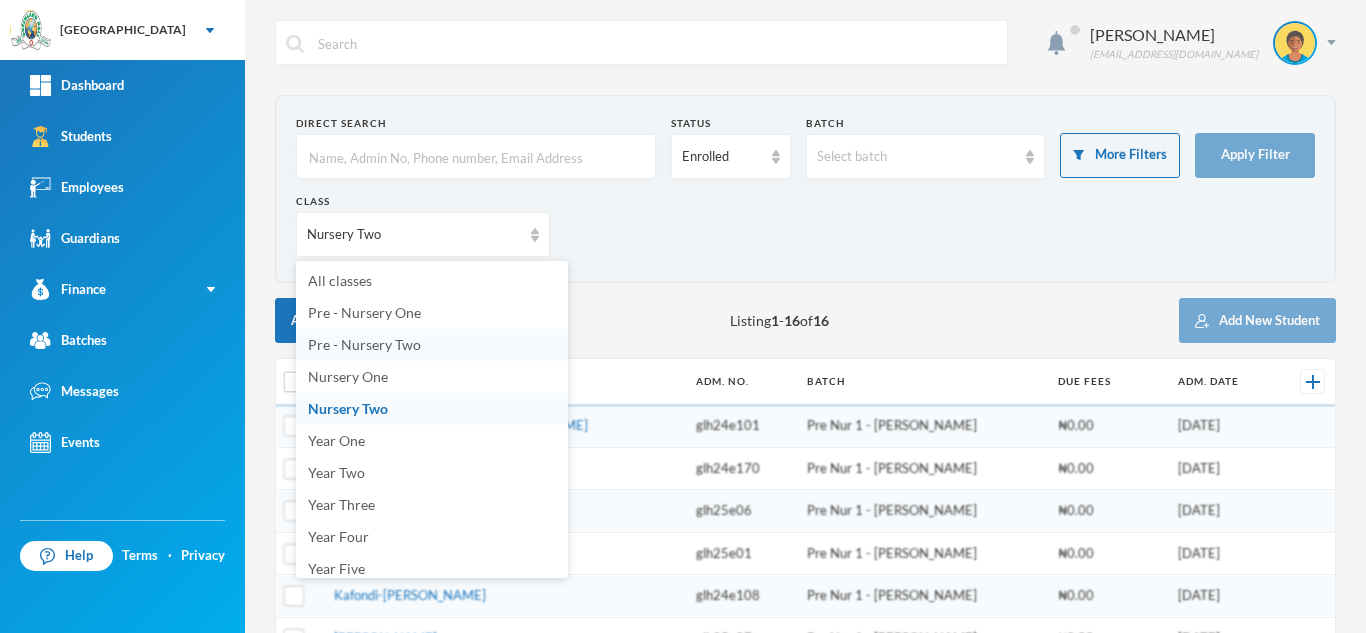 click on "Pre - Nursery Two" at bounding box center (364, 344) 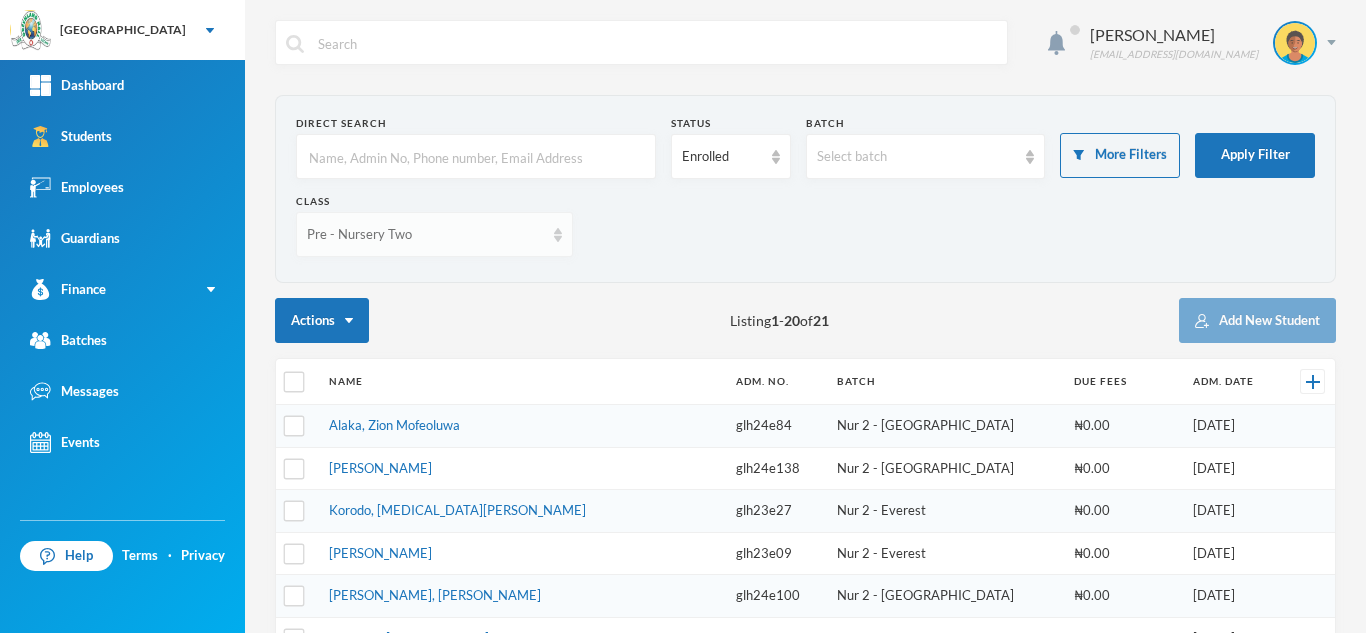 click on "Pre - Nursery Two" at bounding box center (425, 235) 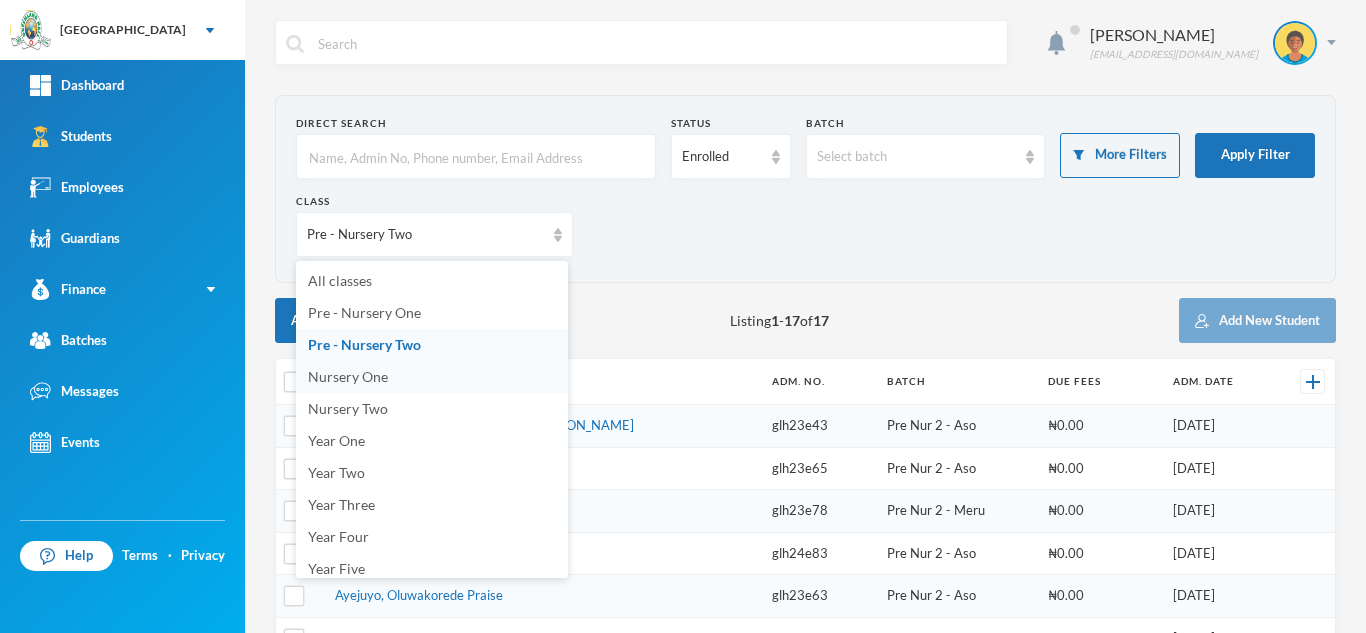 click on "Nursery One" at bounding box center (348, 376) 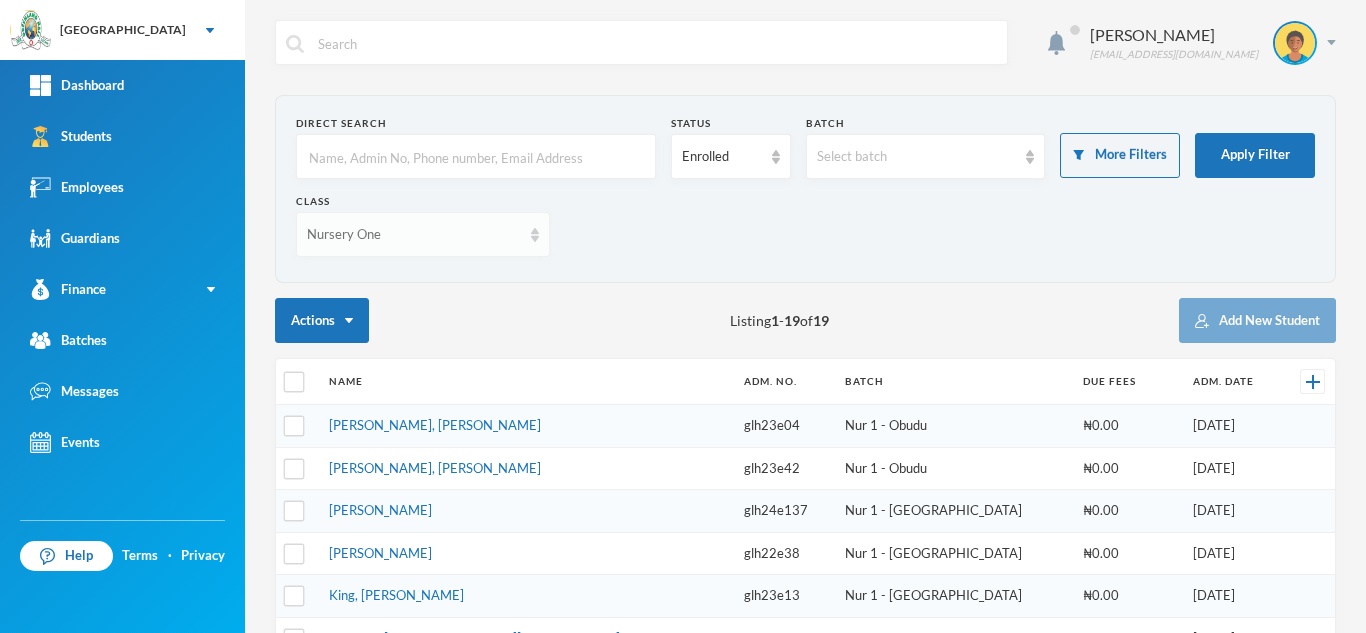 click on "Nursery One" at bounding box center (414, 235) 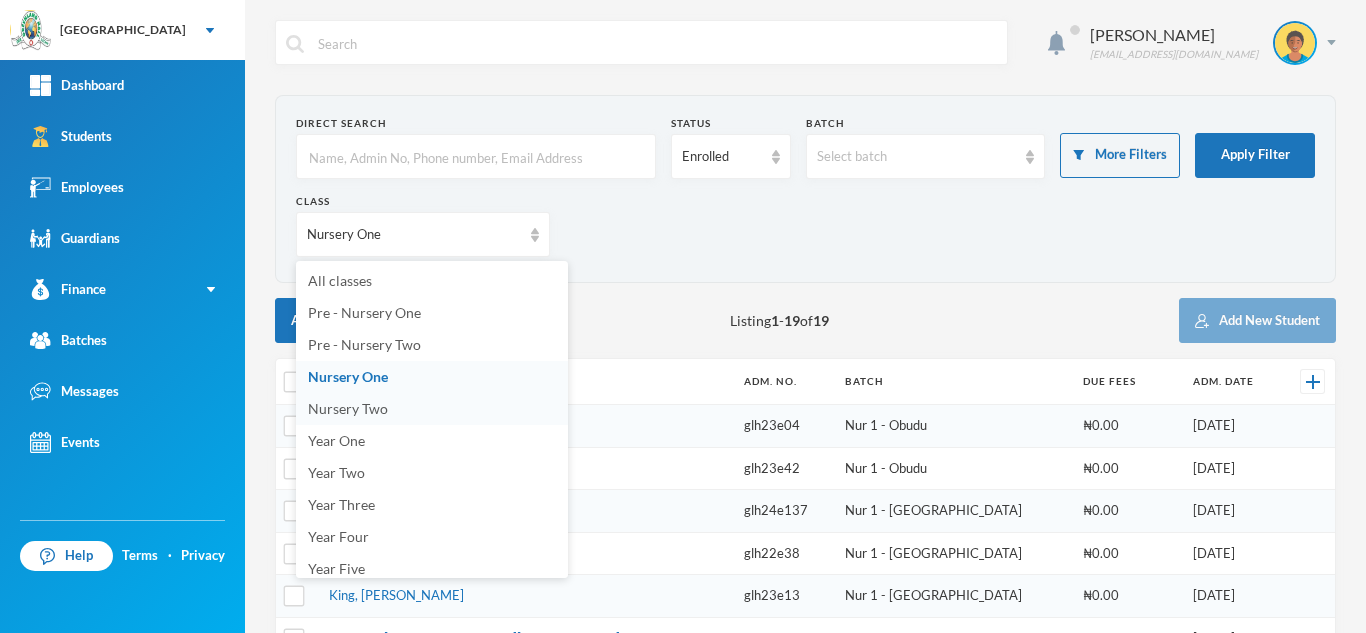 click on "Nursery Two" at bounding box center (348, 408) 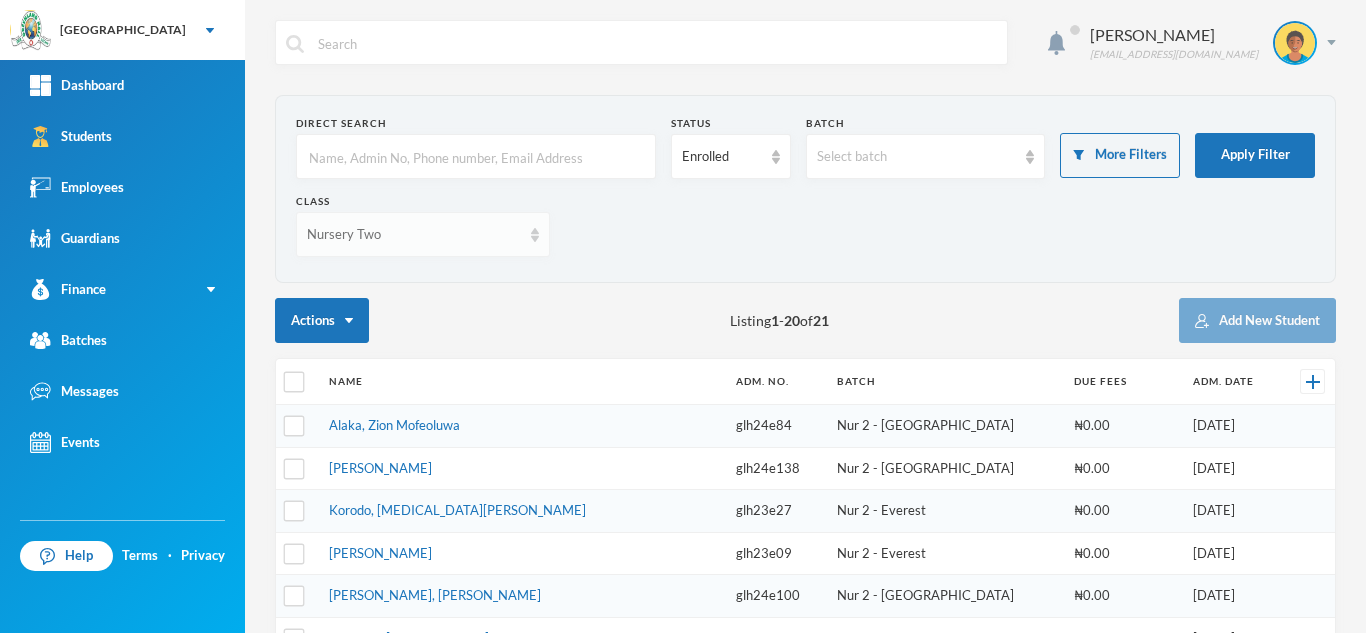 click on "Nursery Two" at bounding box center [423, 234] 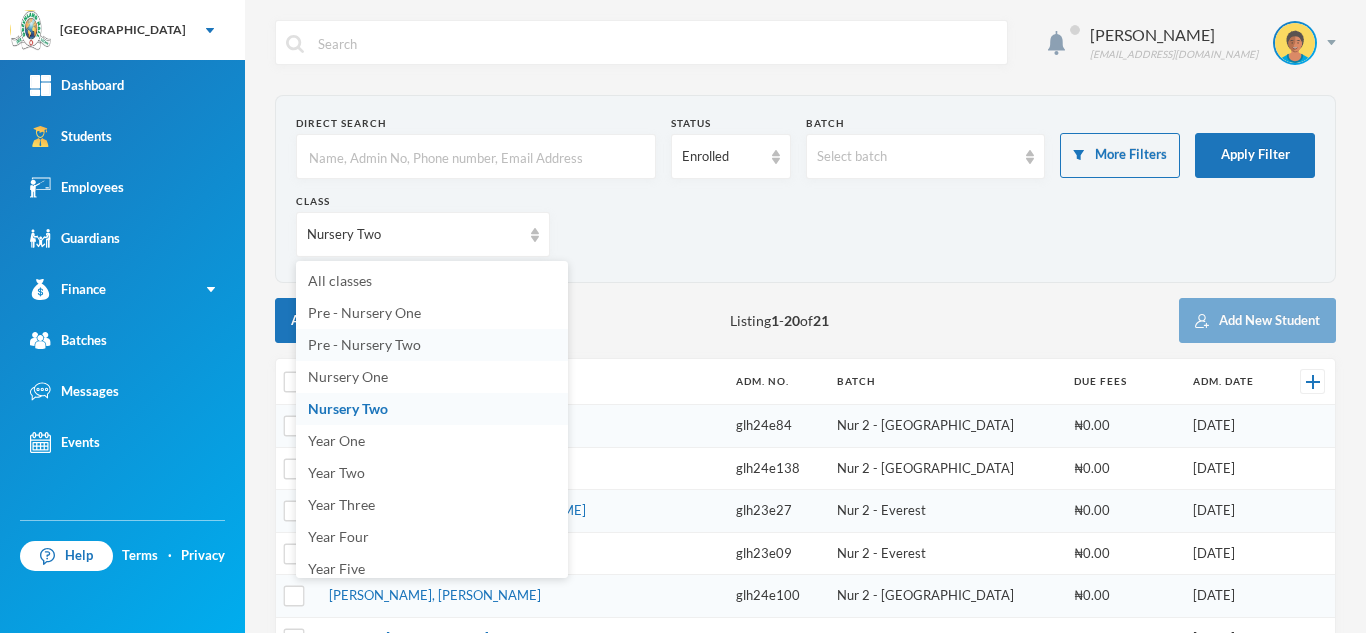 click on "Pre - Nursery Two" at bounding box center (432, 345) 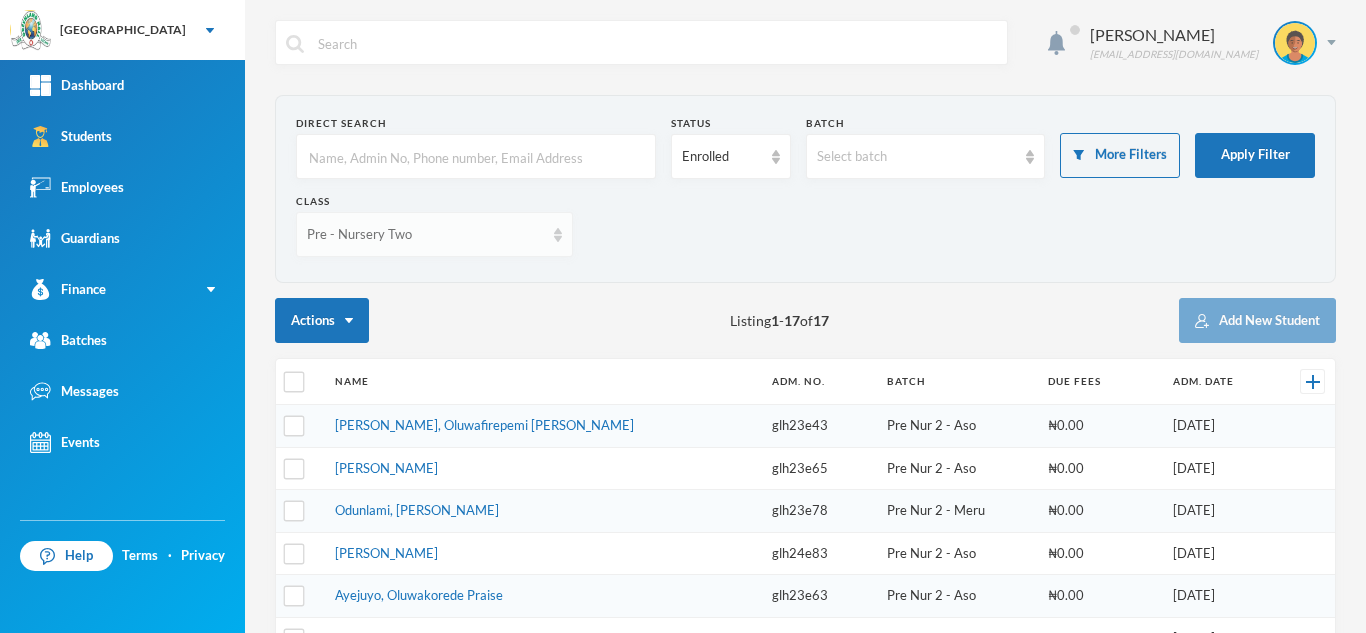 click on "Pre - Nursery Two" at bounding box center (425, 235) 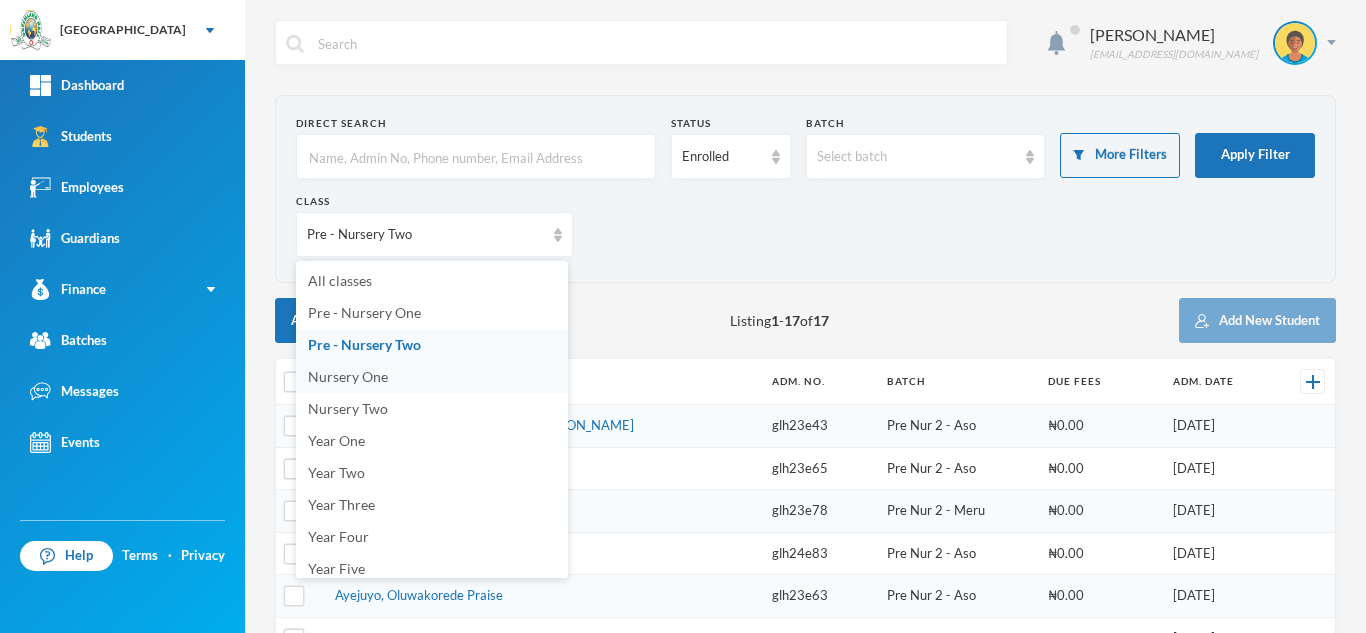 click on "Nursery One" at bounding box center (348, 376) 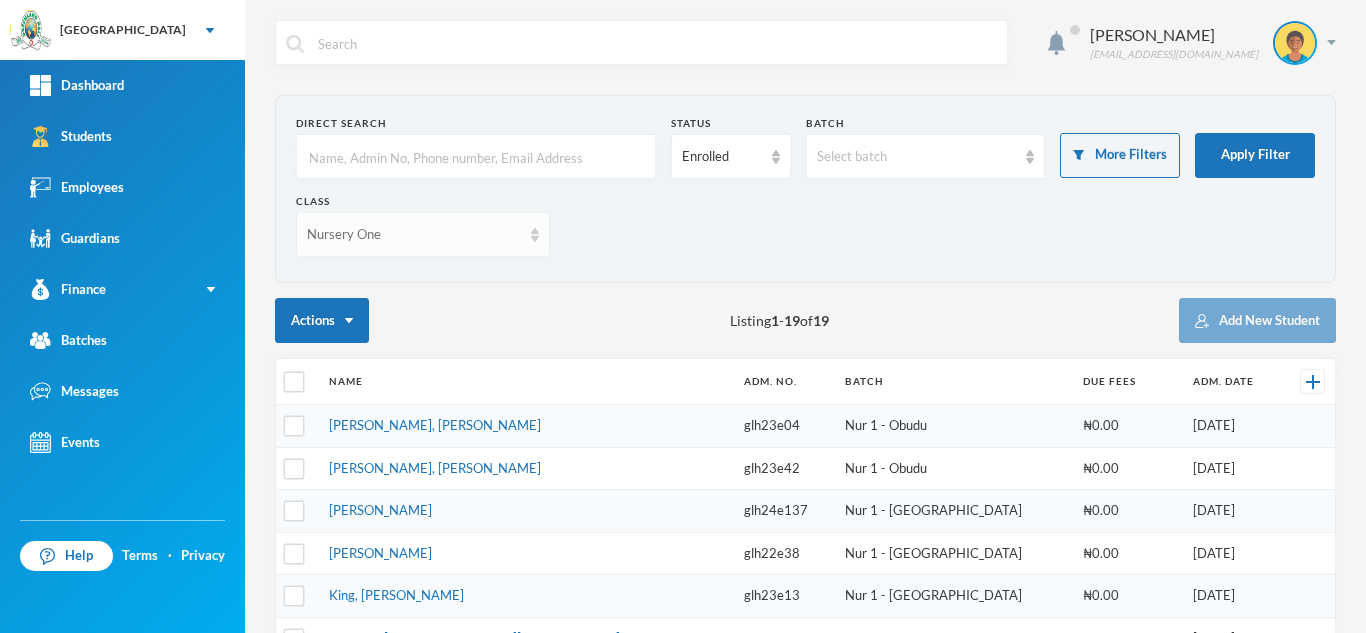 click on "Nursery One" at bounding box center [414, 235] 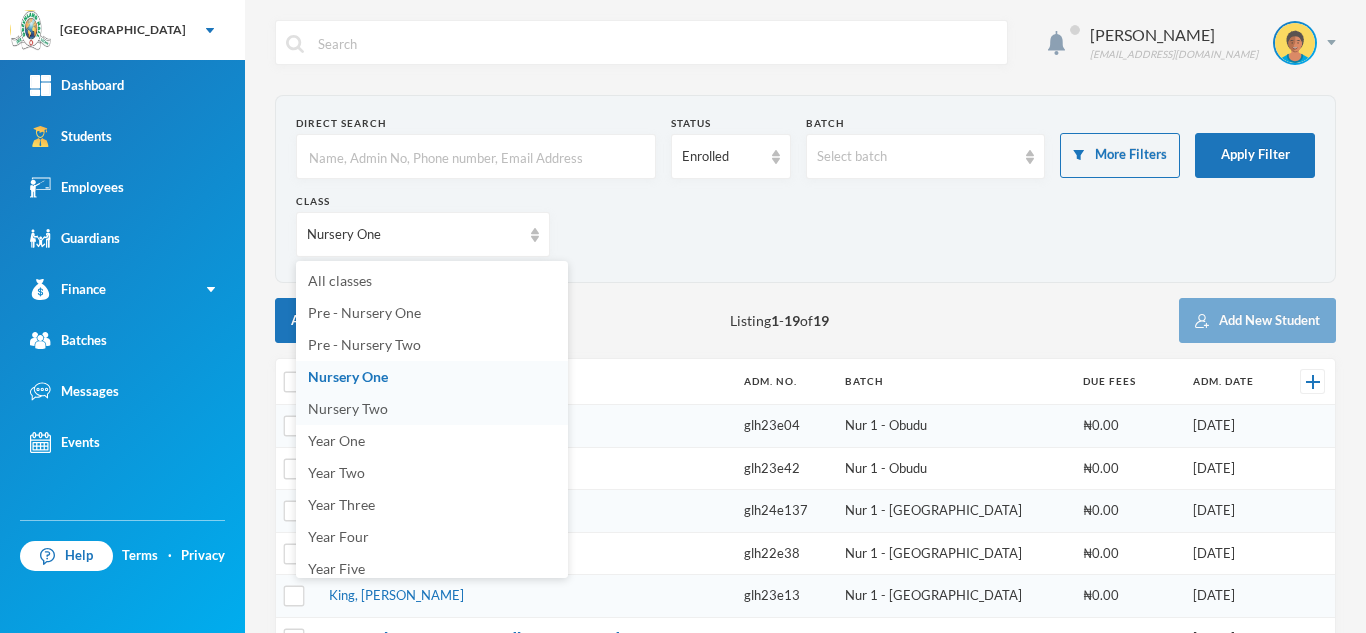 click on "Nursery Two" at bounding box center [348, 408] 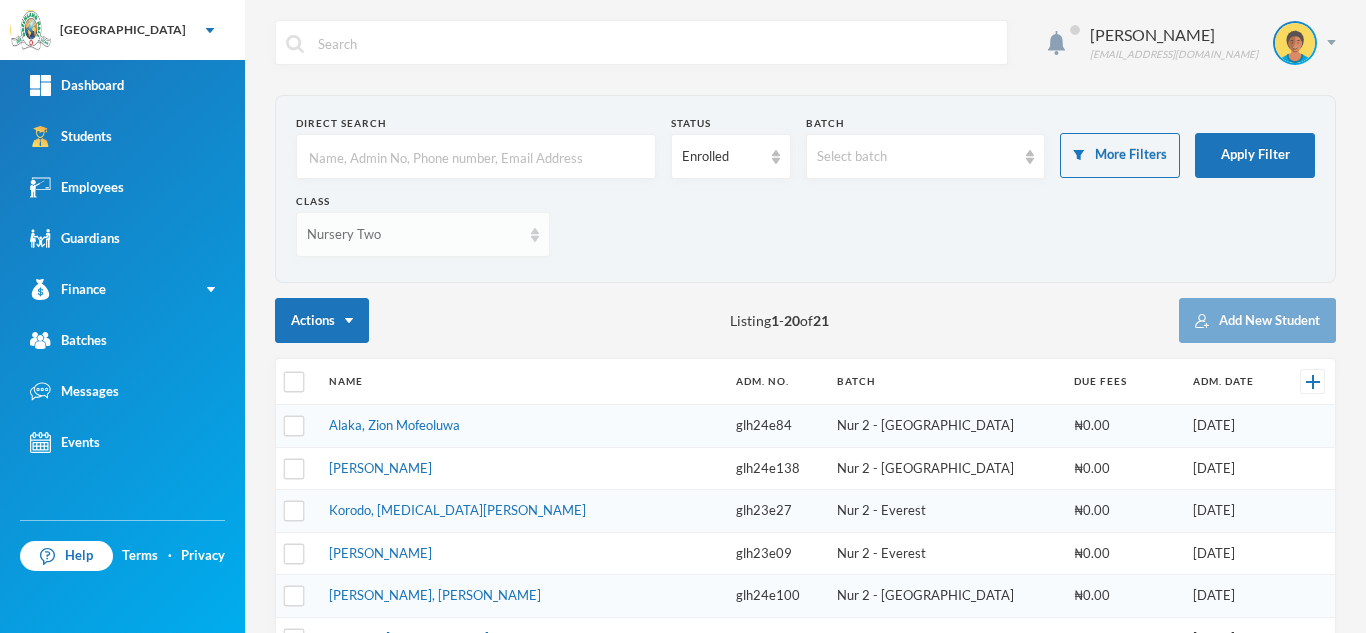 click on "Nursery Two" at bounding box center (414, 235) 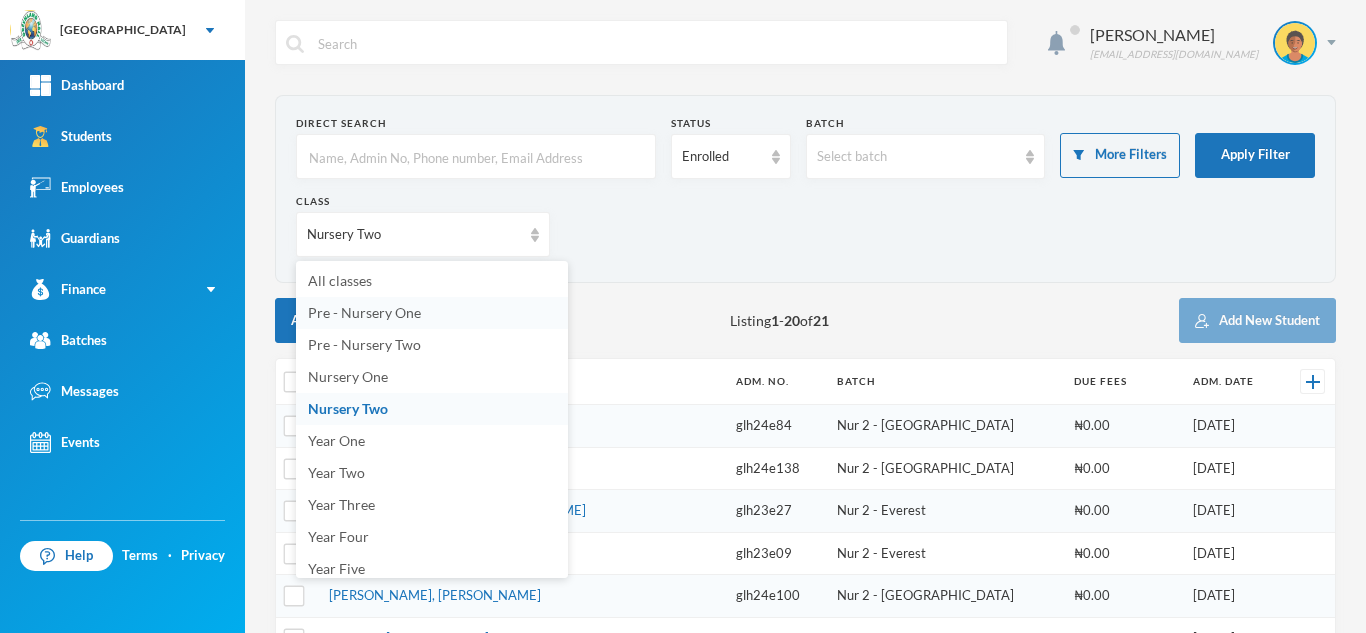 click on "Pre - Nursery One" at bounding box center [432, 313] 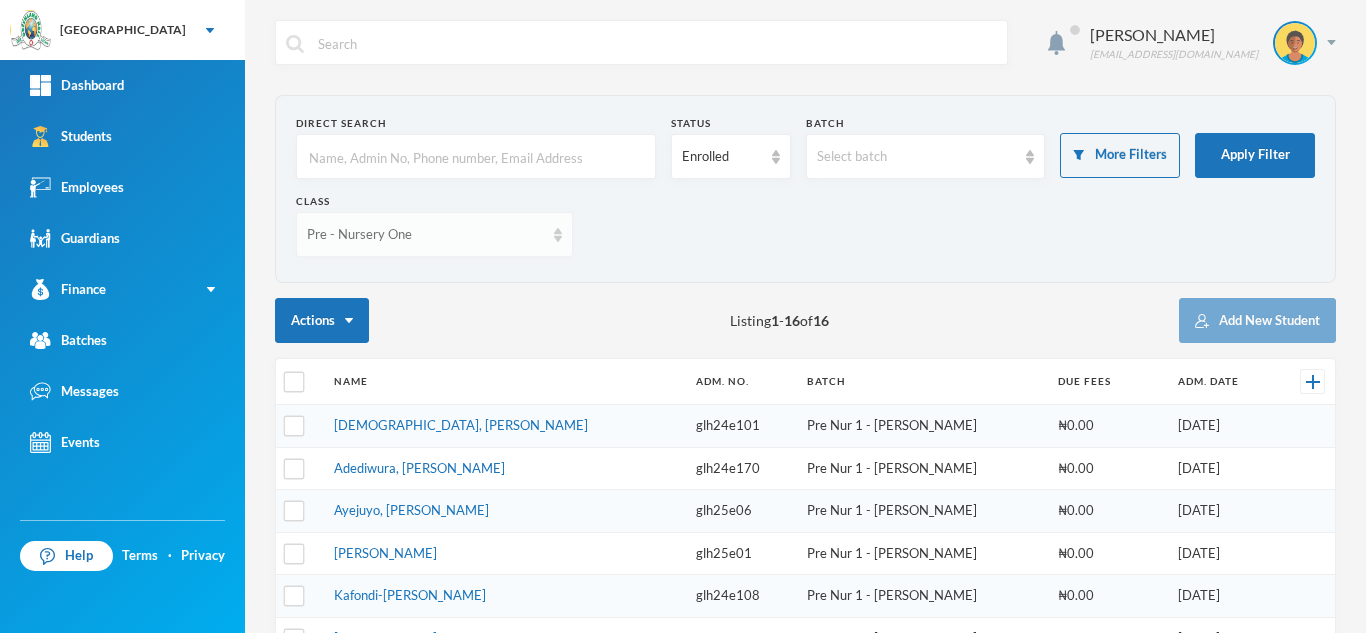 click on "Pre - Nursery One" at bounding box center (425, 235) 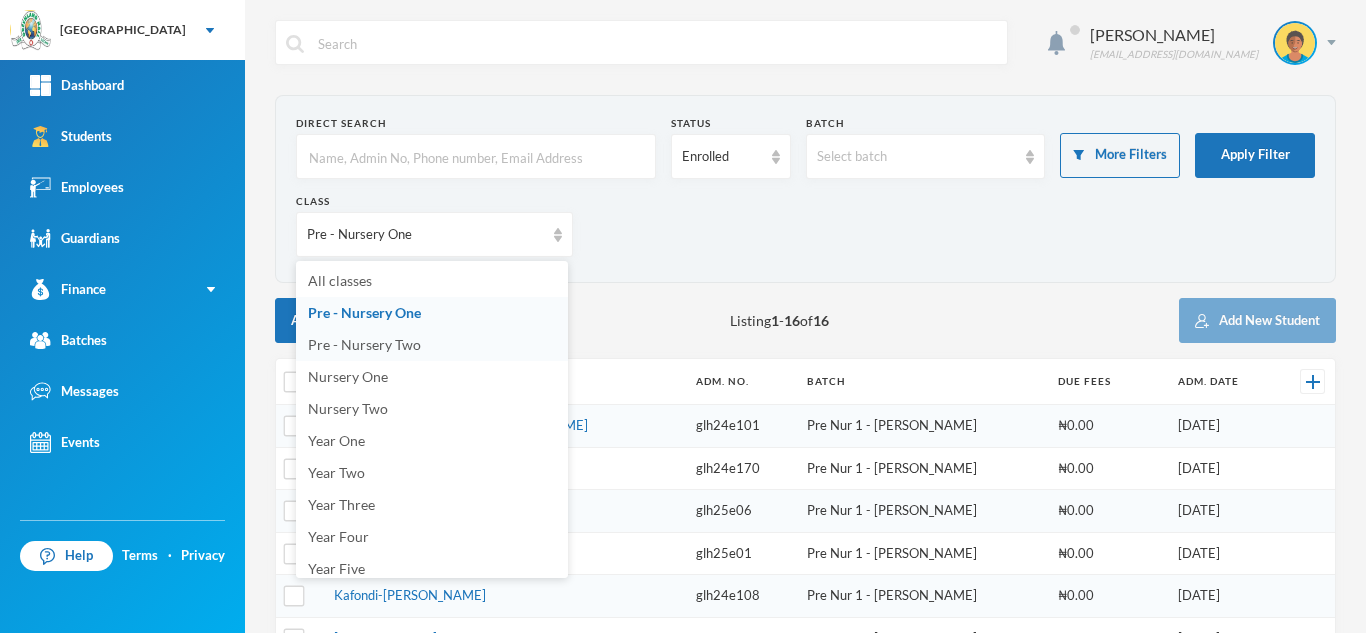 click on "Pre - Nursery Two" at bounding box center [364, 344] 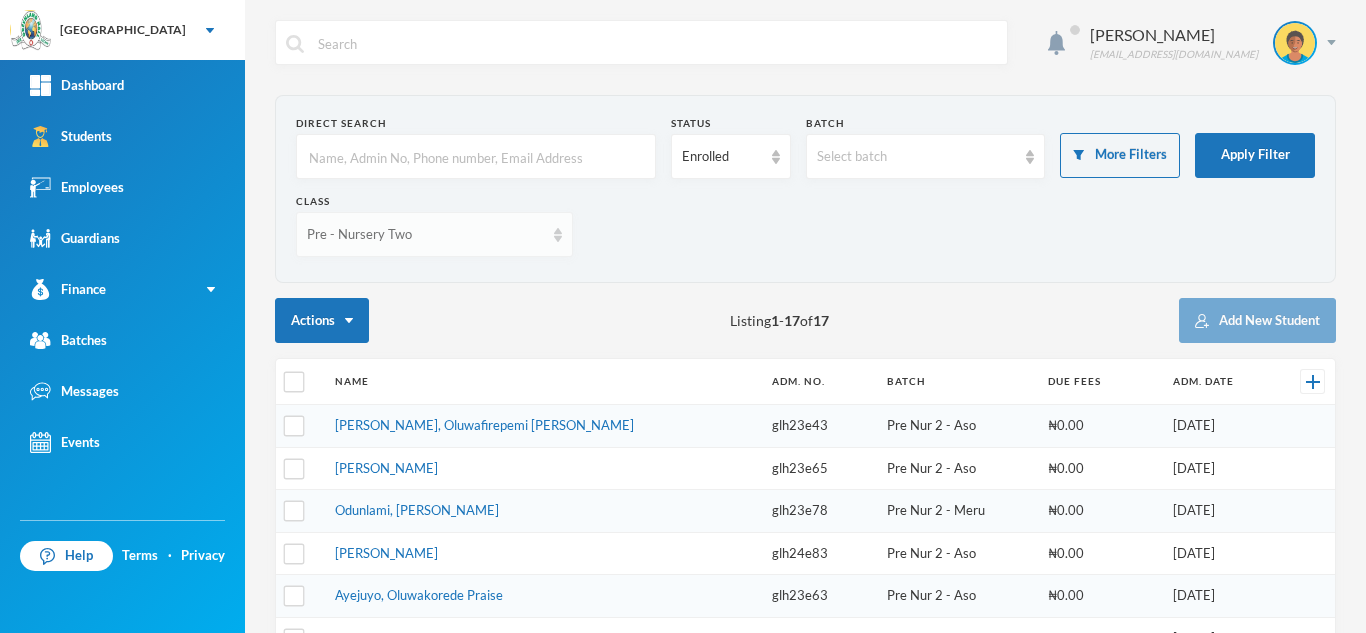 click on "Pre - Nursery Two" at bounding box center [425, 235] 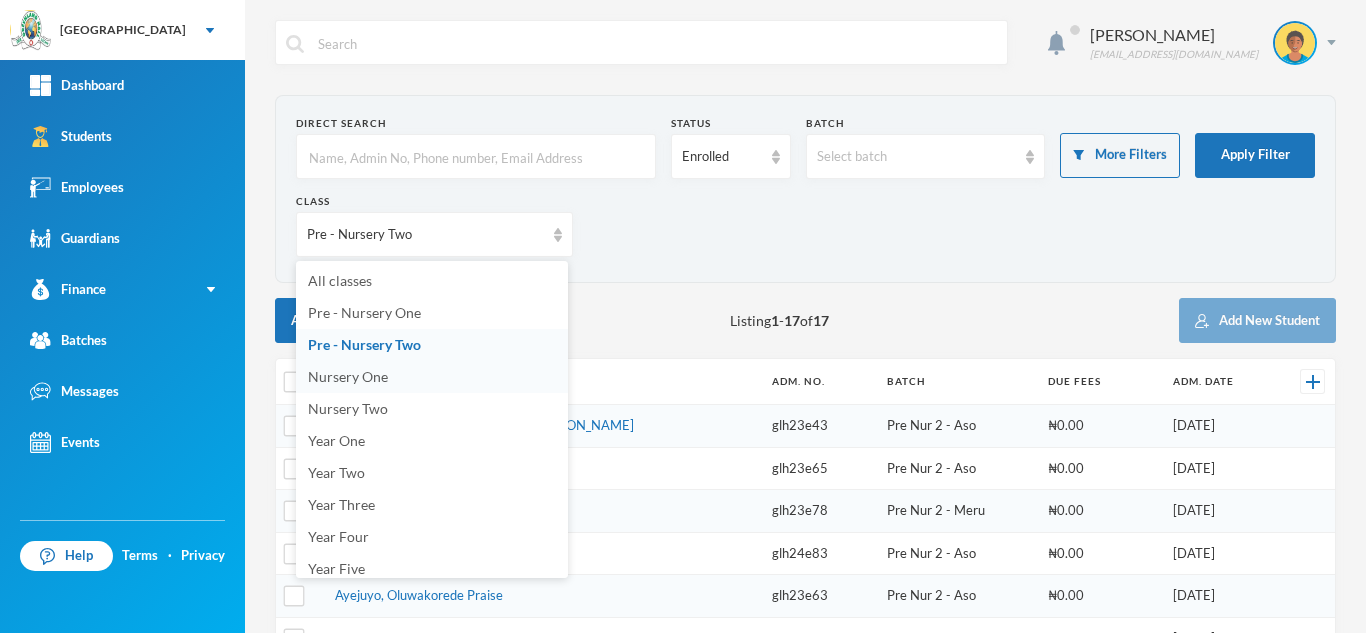 click on "Nursery One" at bounding box center [348, 376] 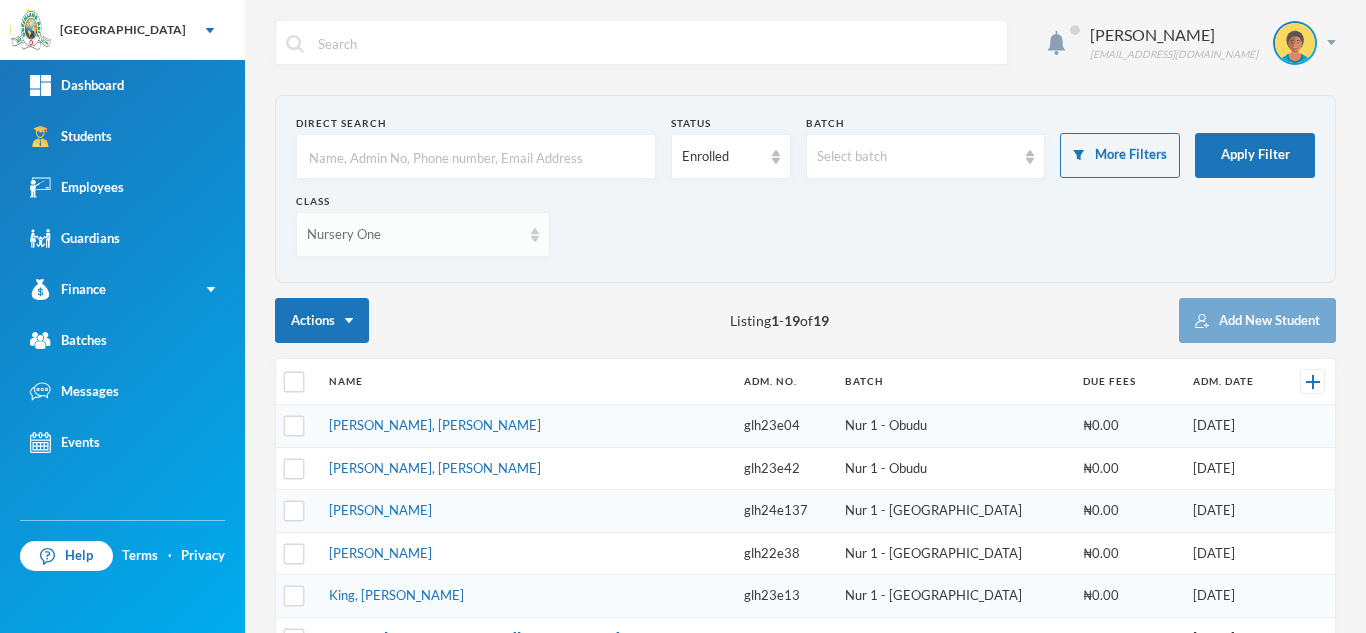 click on "Nursery One" at bounding box center [414, 235] 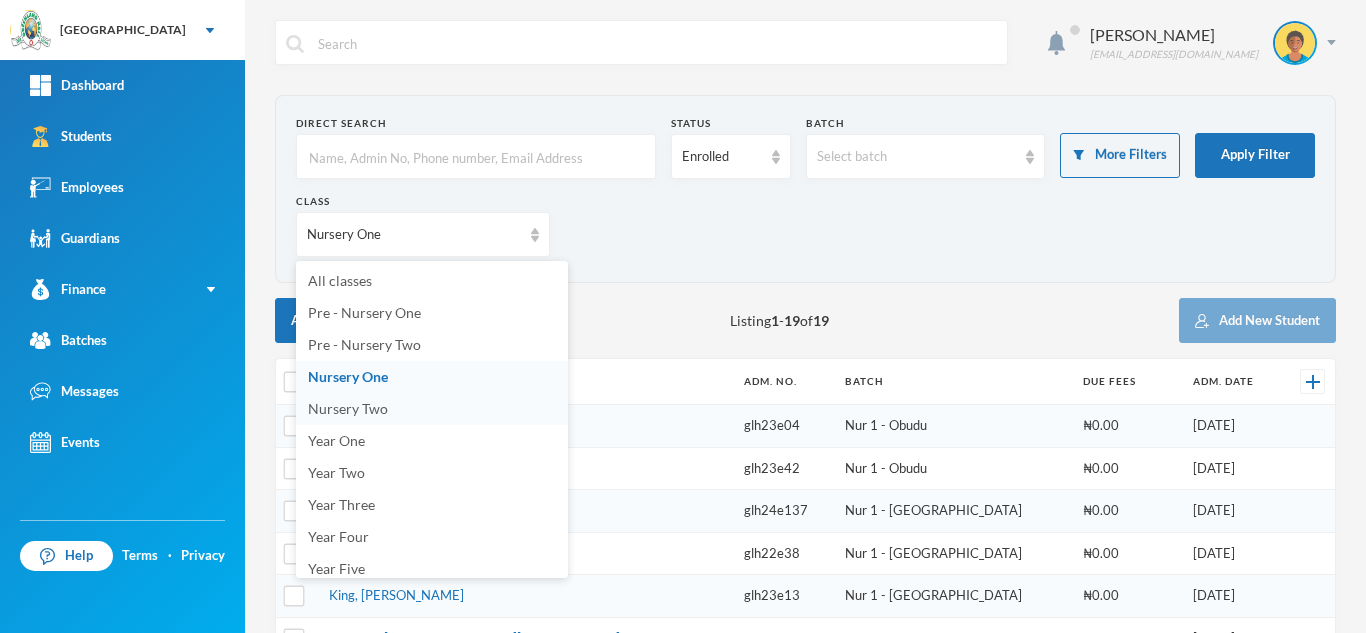 click on "Nursery Two" at bounding box center [432, 409] 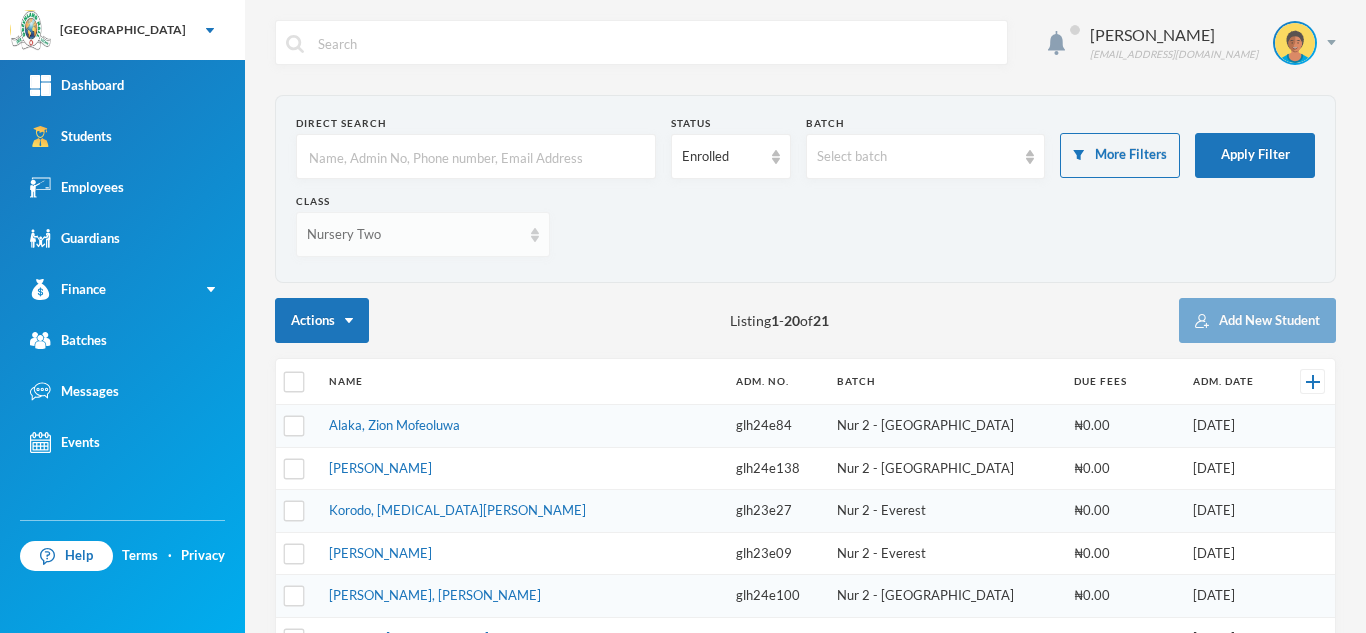 click on "Nursery Two" at bounding box center [414, 235] 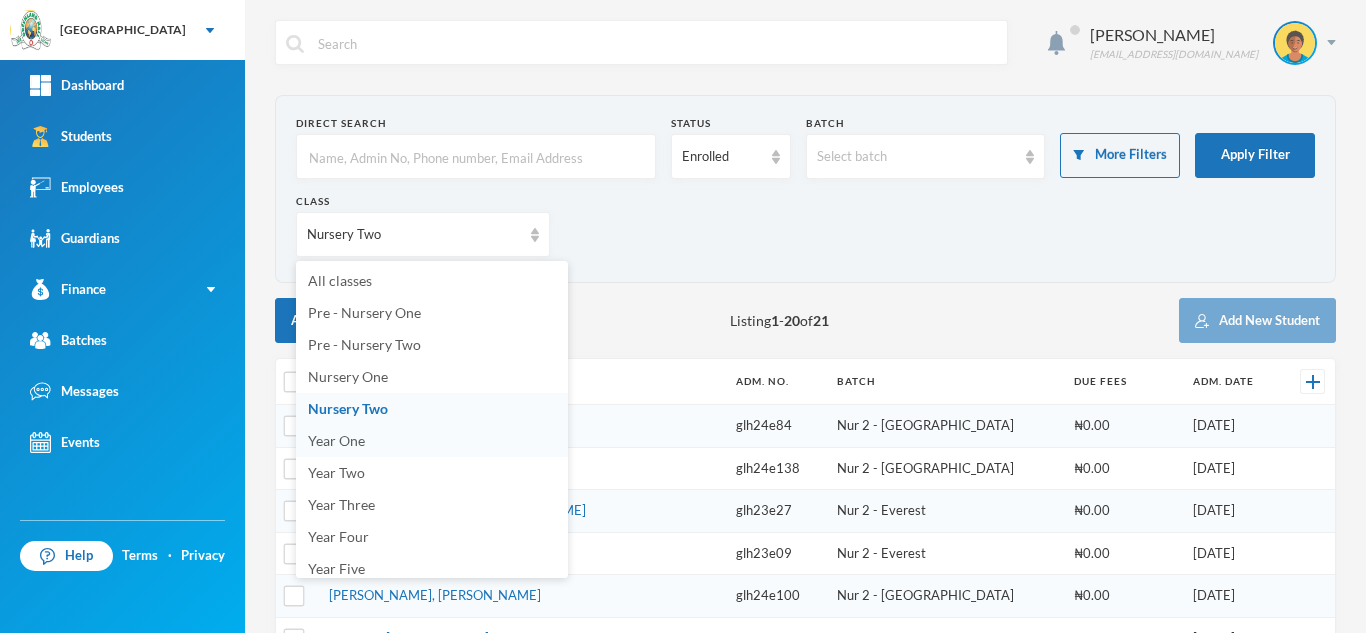 click on "Year One" at bounding box center (432, 441) 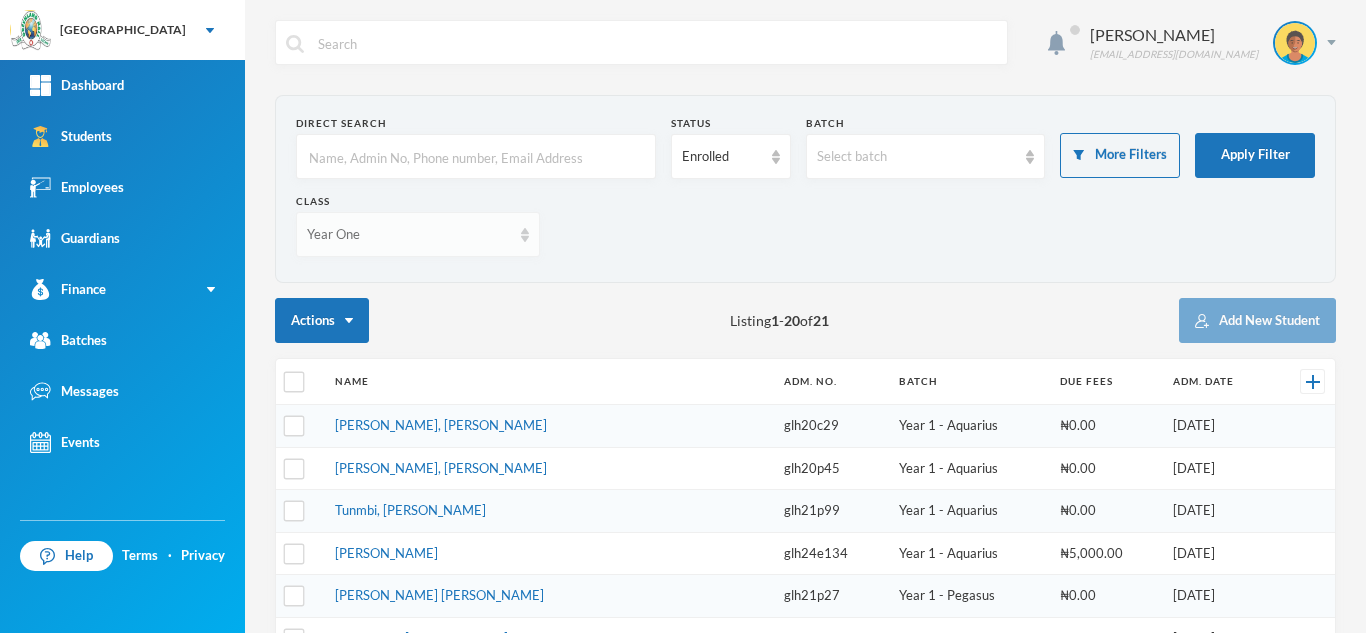 click on "Year One" at bounding box center (409, 235) 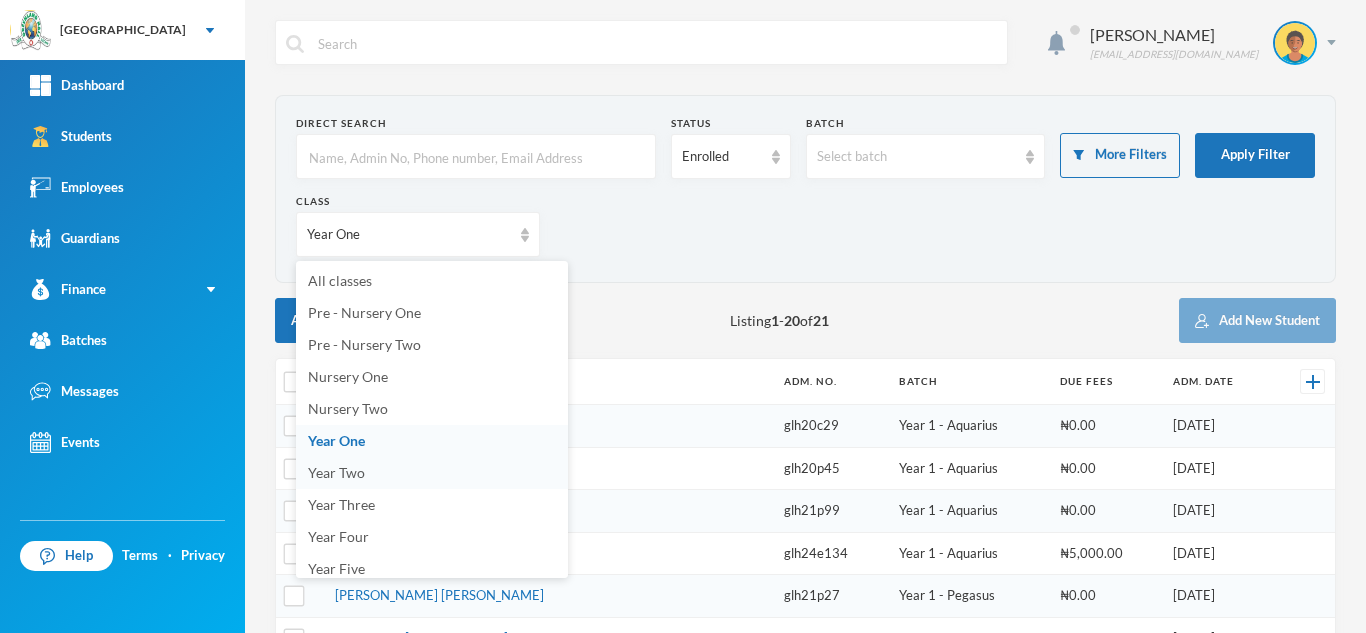 click on "Year Two" at bounding box center (336, 472) 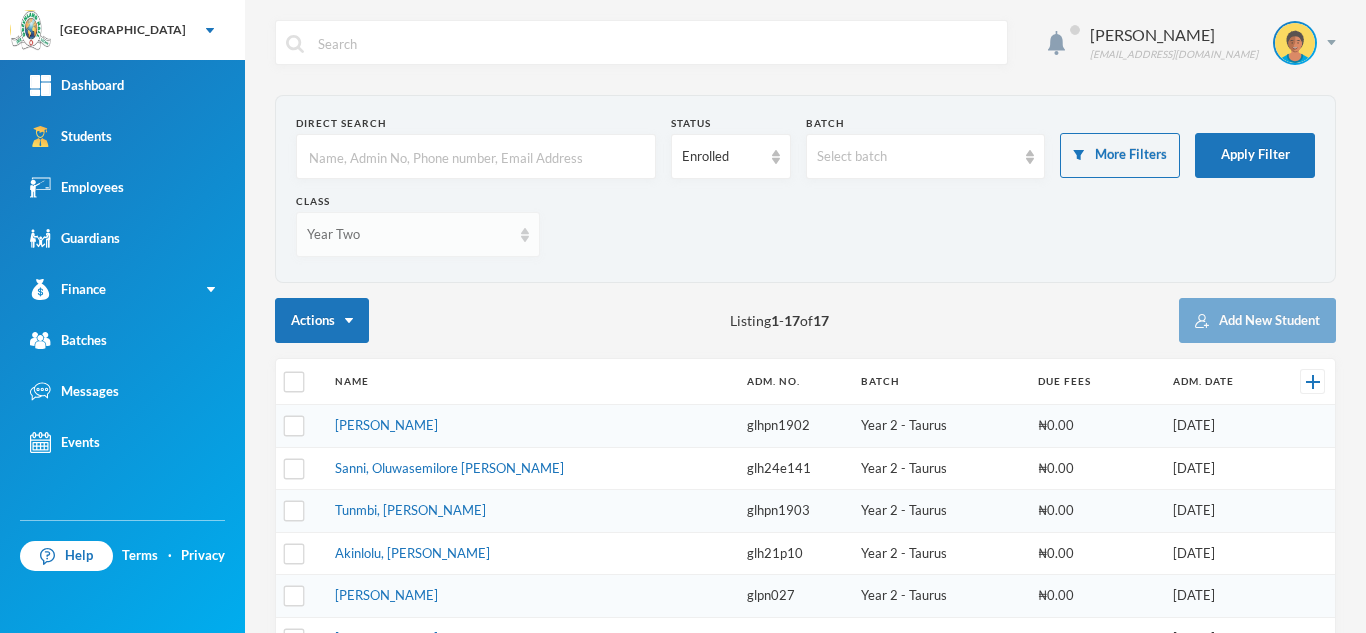click on "Year Two" at bounding box center (409, 235) 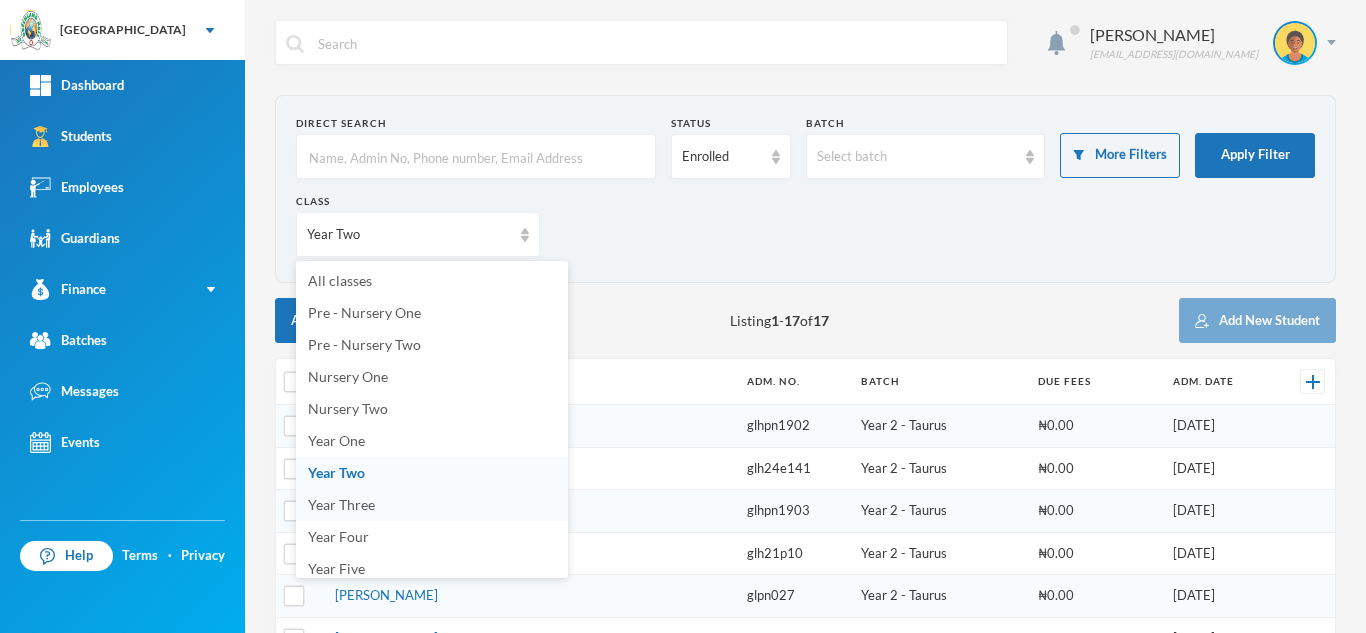 click on "Year Three" at bounding box center (341, 504) 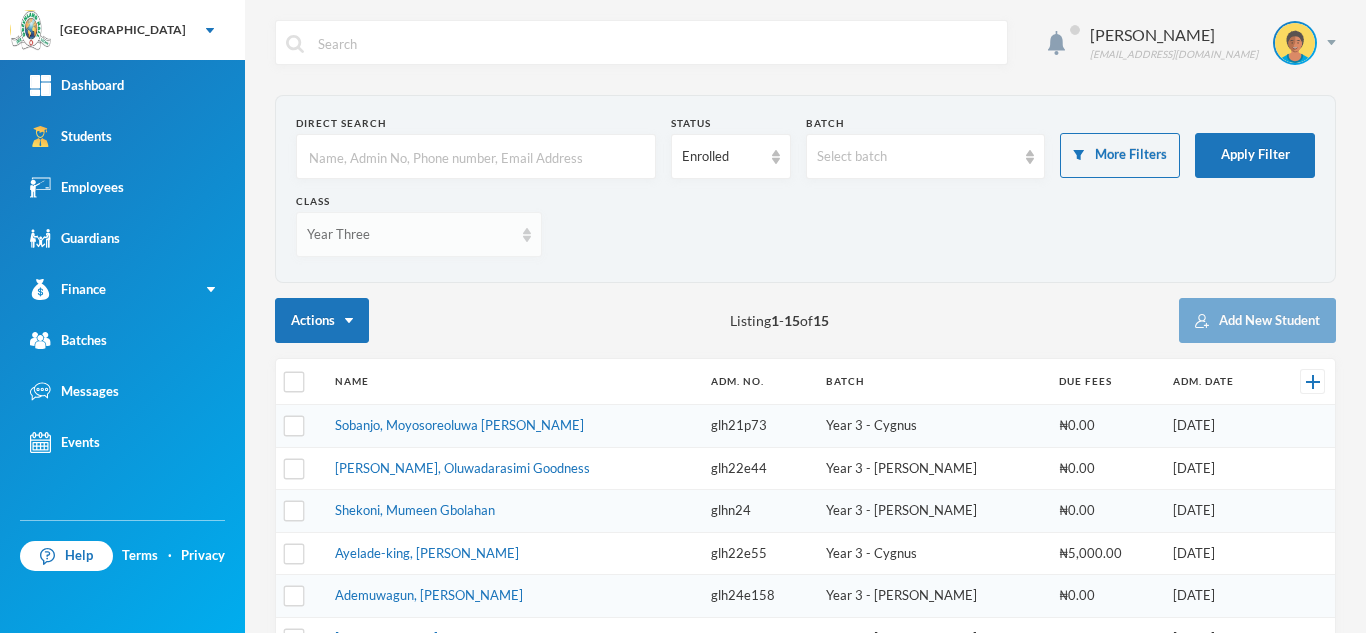 click on "Year Three" at bounding box center [410, 235] 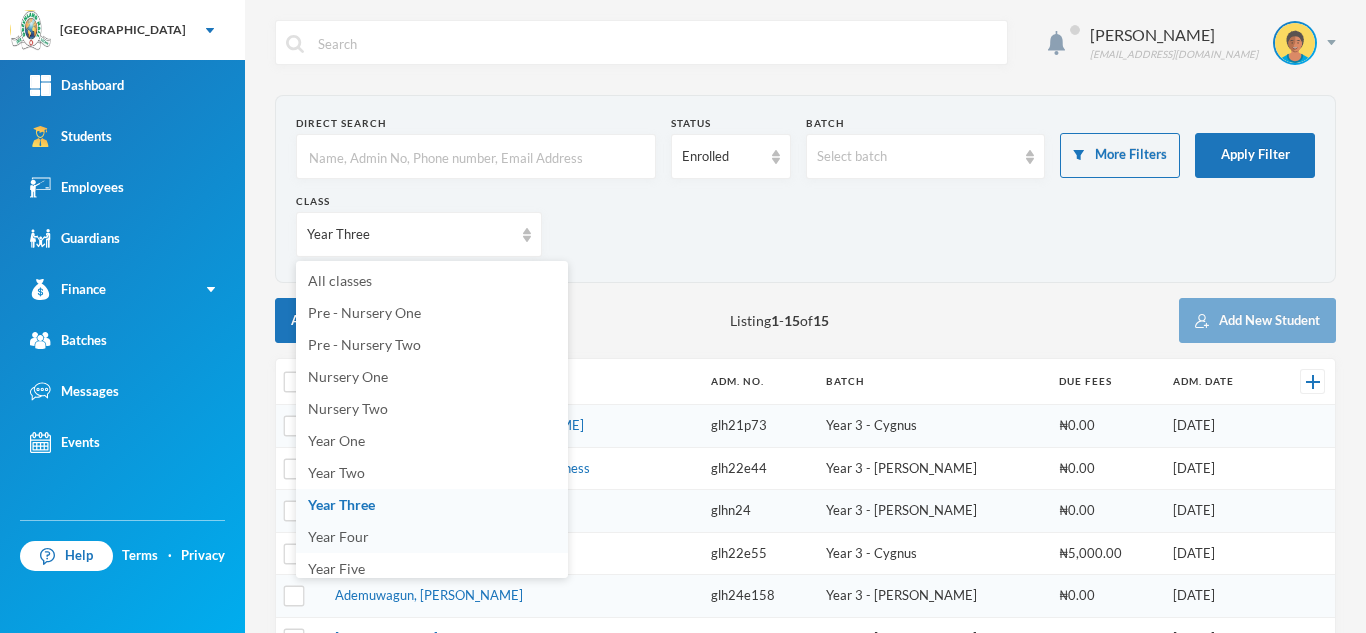 click on "Year Four" at bounding box center [338, 536] 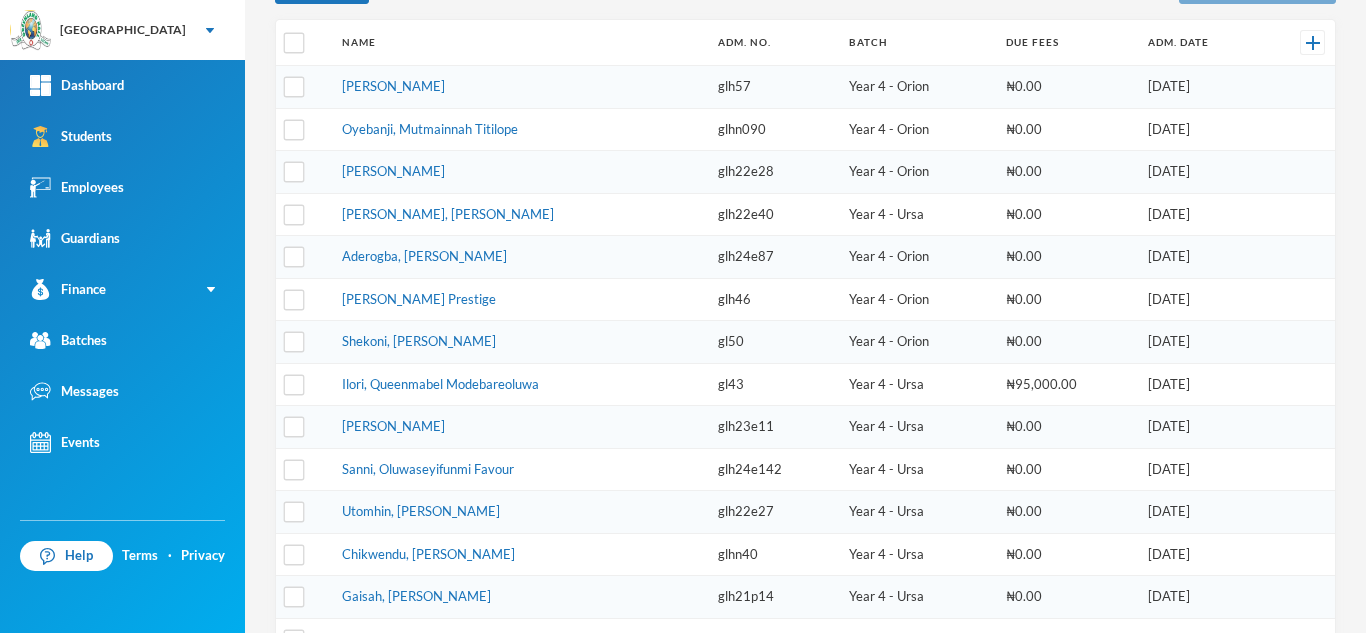scroll, scrollTop: 293, scrollLeft: 0, axis: vertical 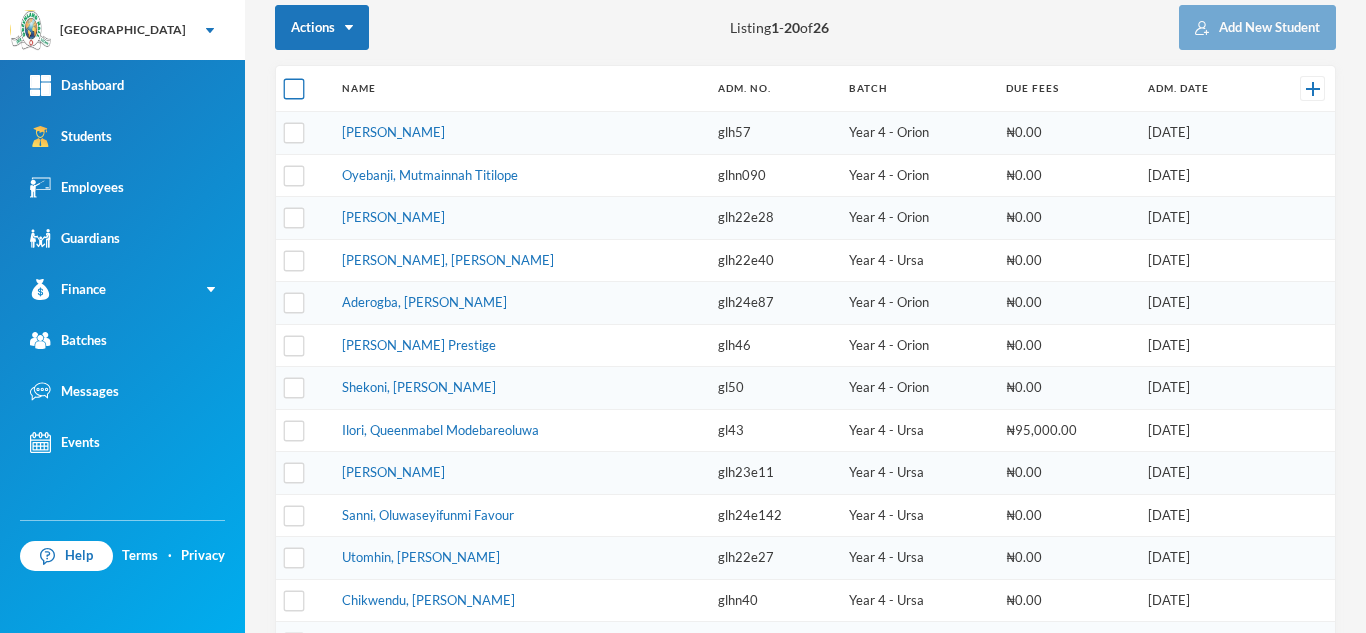click at bounding box center (294, 89) 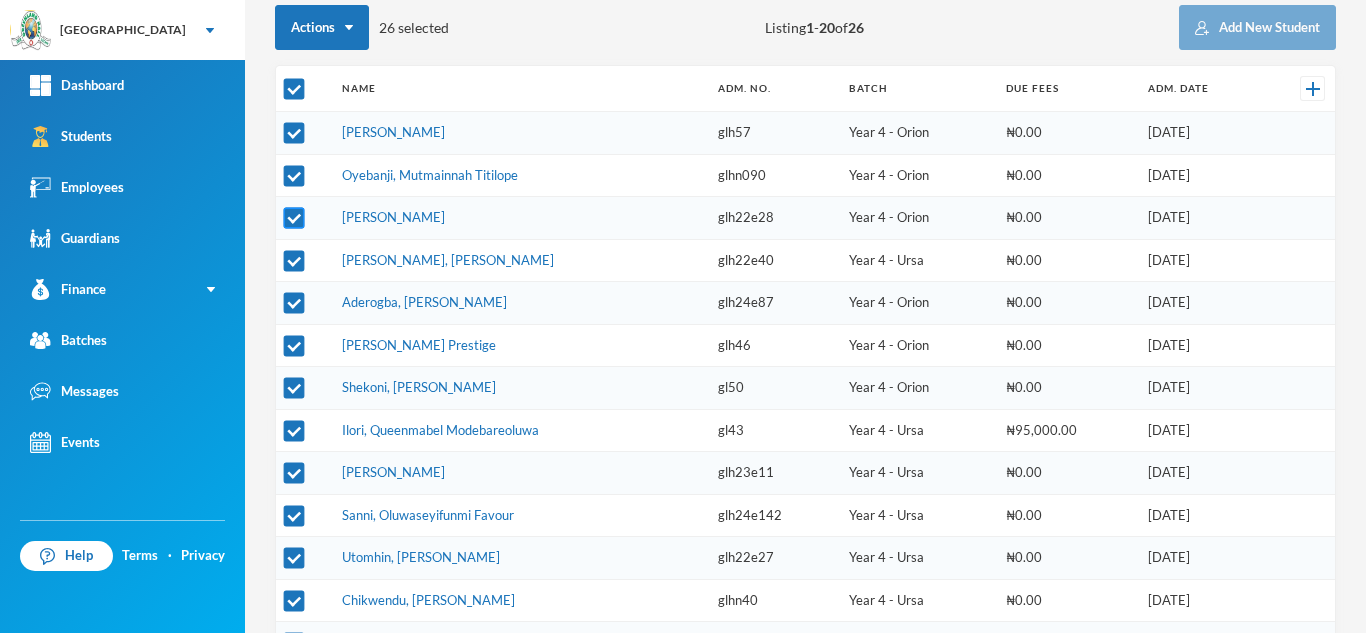 click at bounding box center (294, 218) 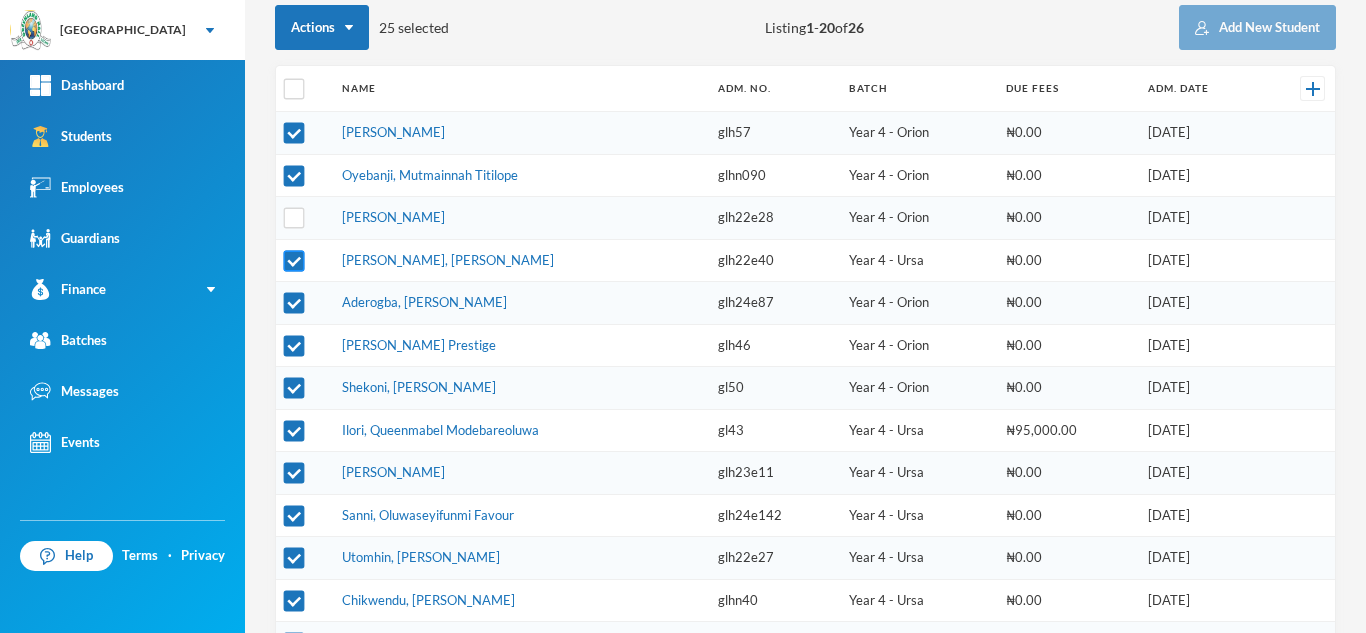 click at bounding box center [294, 260] 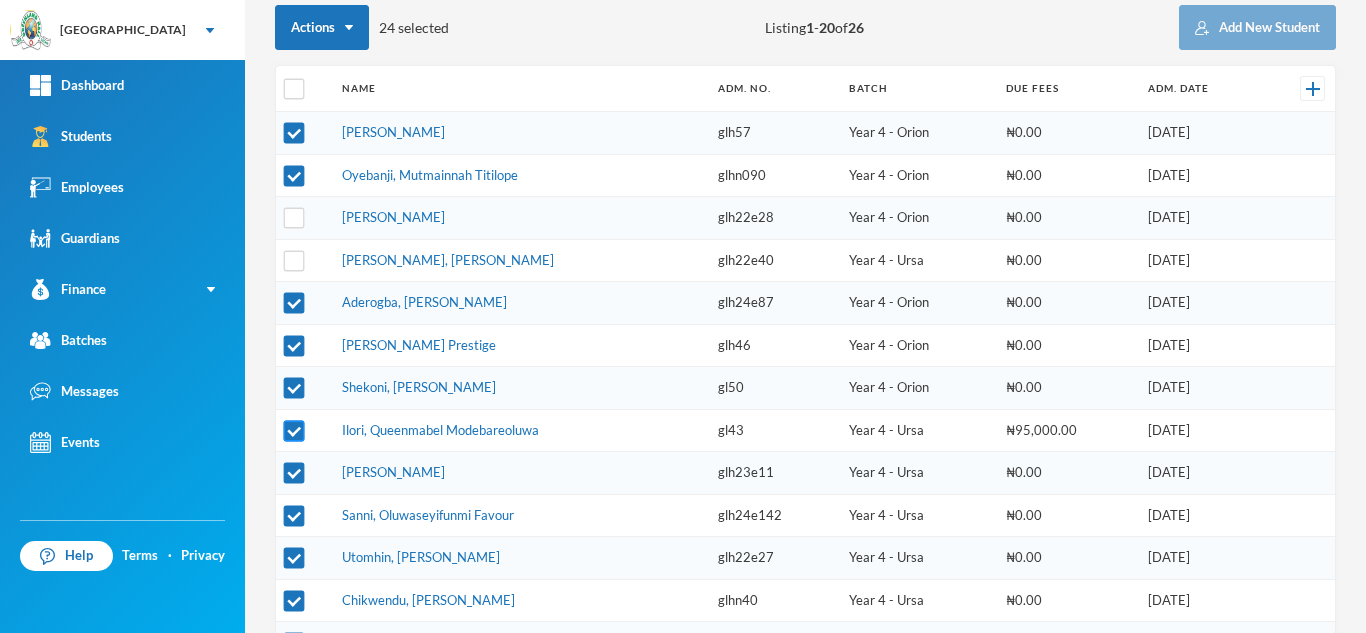click at bounding box center (294, 430) 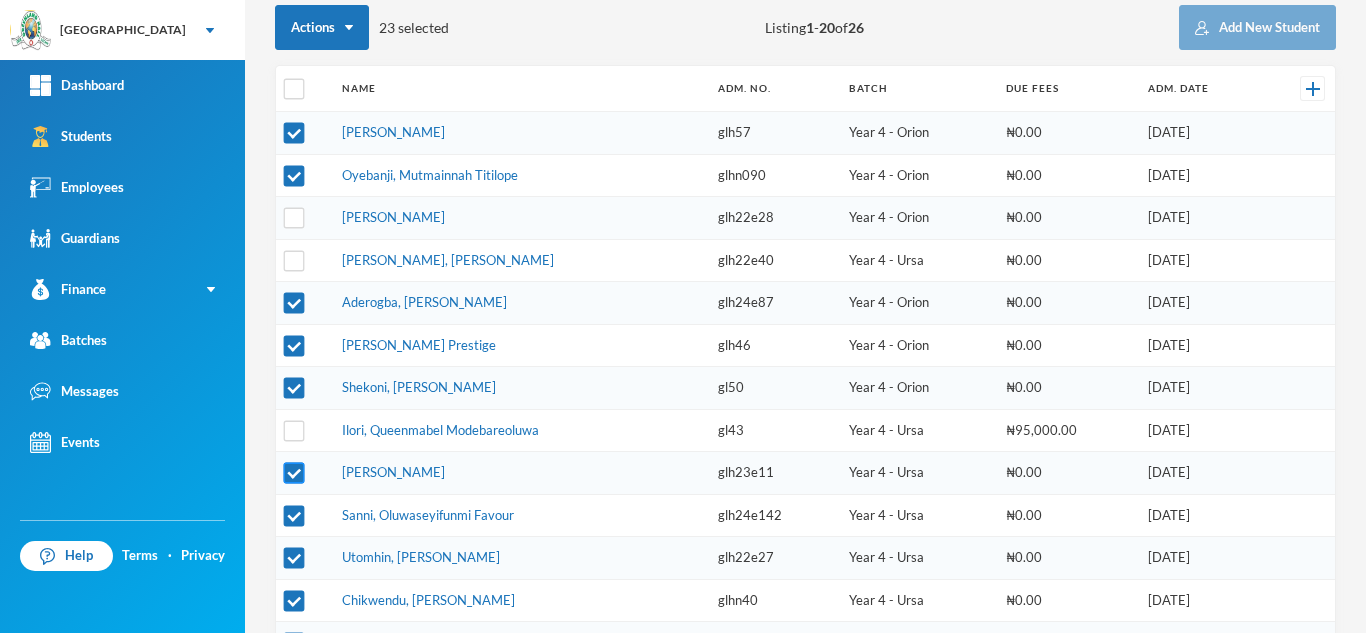 click at bounding box center (294, 473) 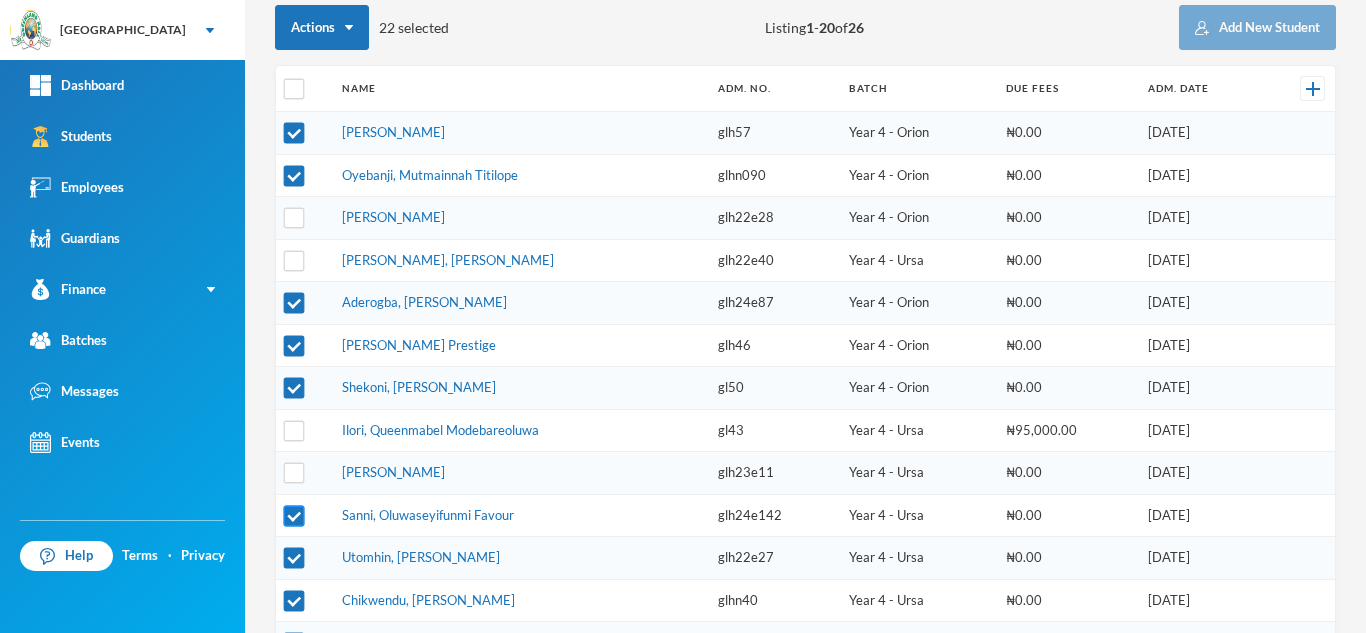 click at bounding box center [294, 515] 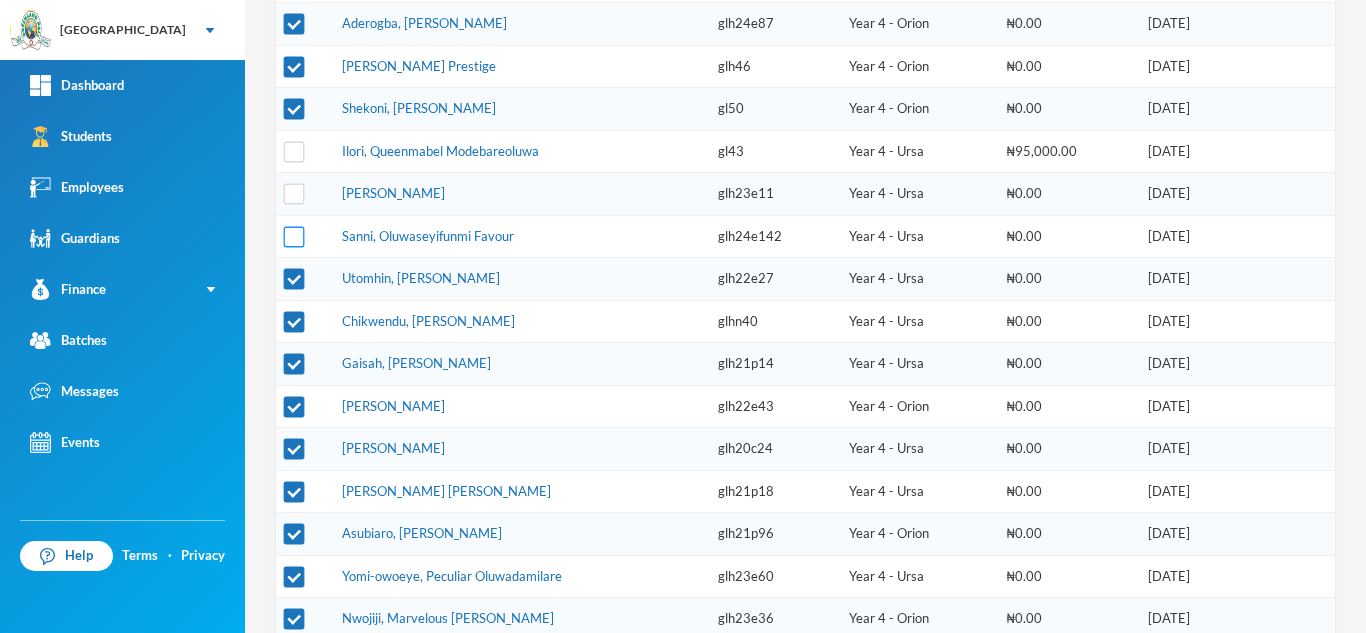 scroll, scrollTop: 586, scrollLeft: 0, axis: vertical 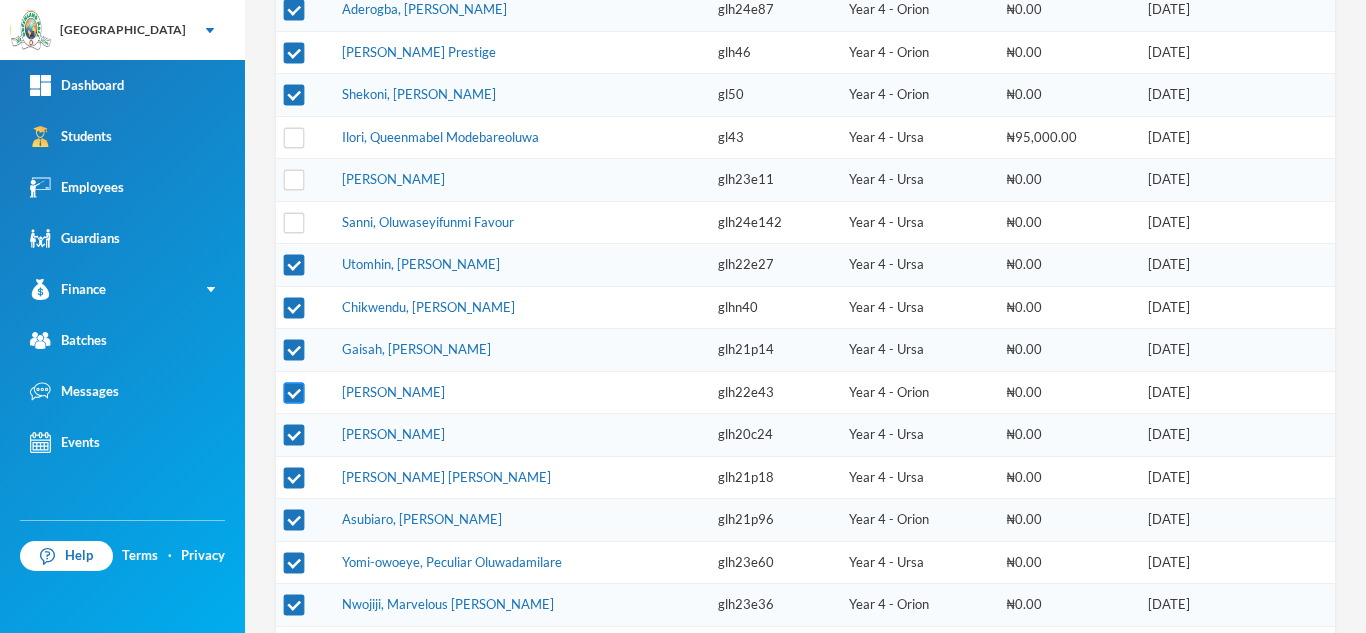 click at bounding box center (294, 392) 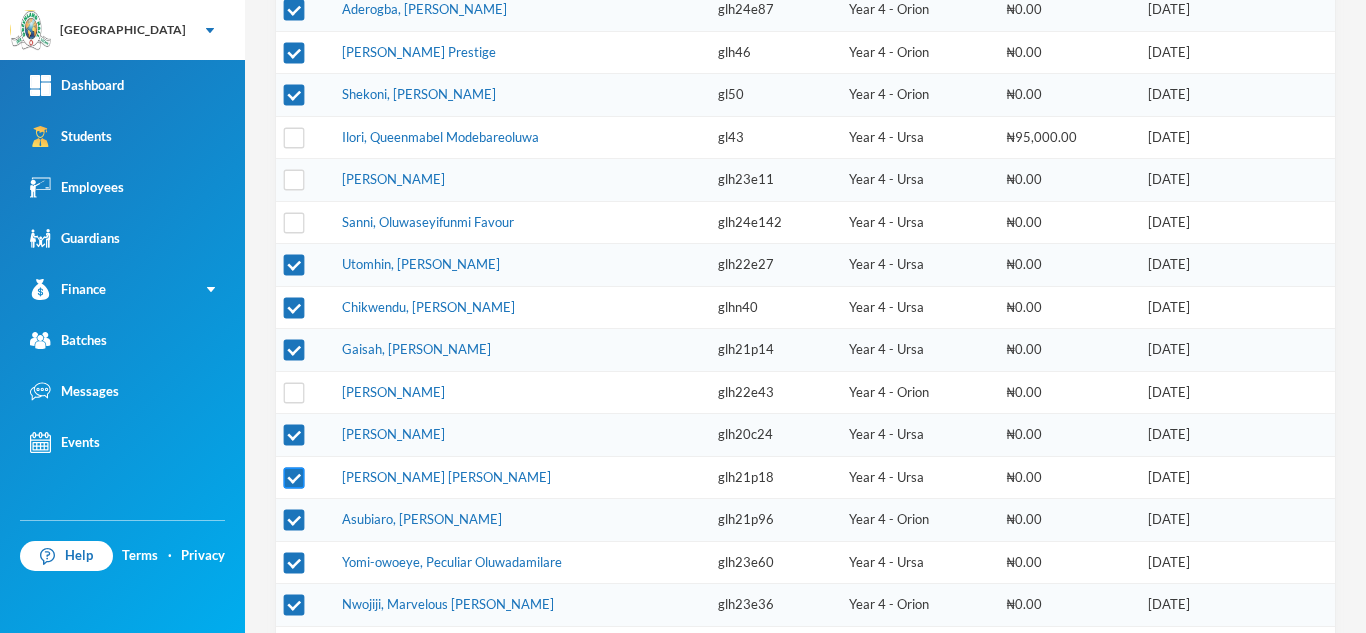 click at bounding box center [294, 477] 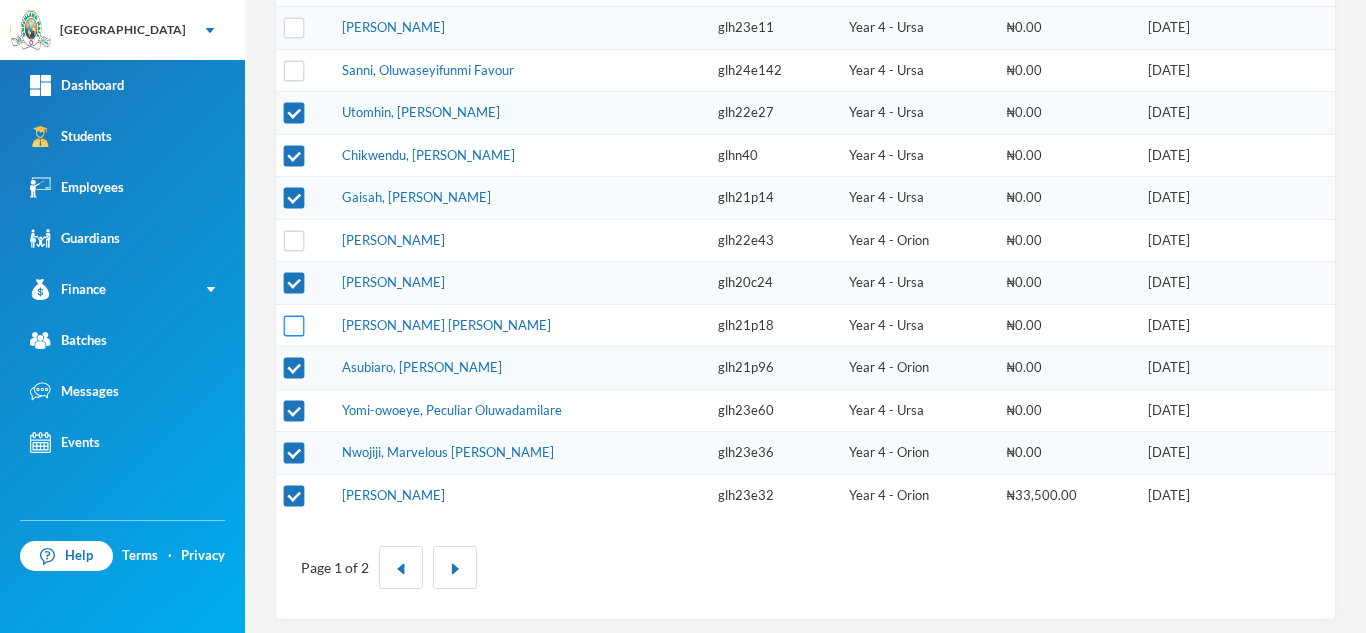 scroll, scrollTop: 745, scrollLeft: 0, axis: vertical 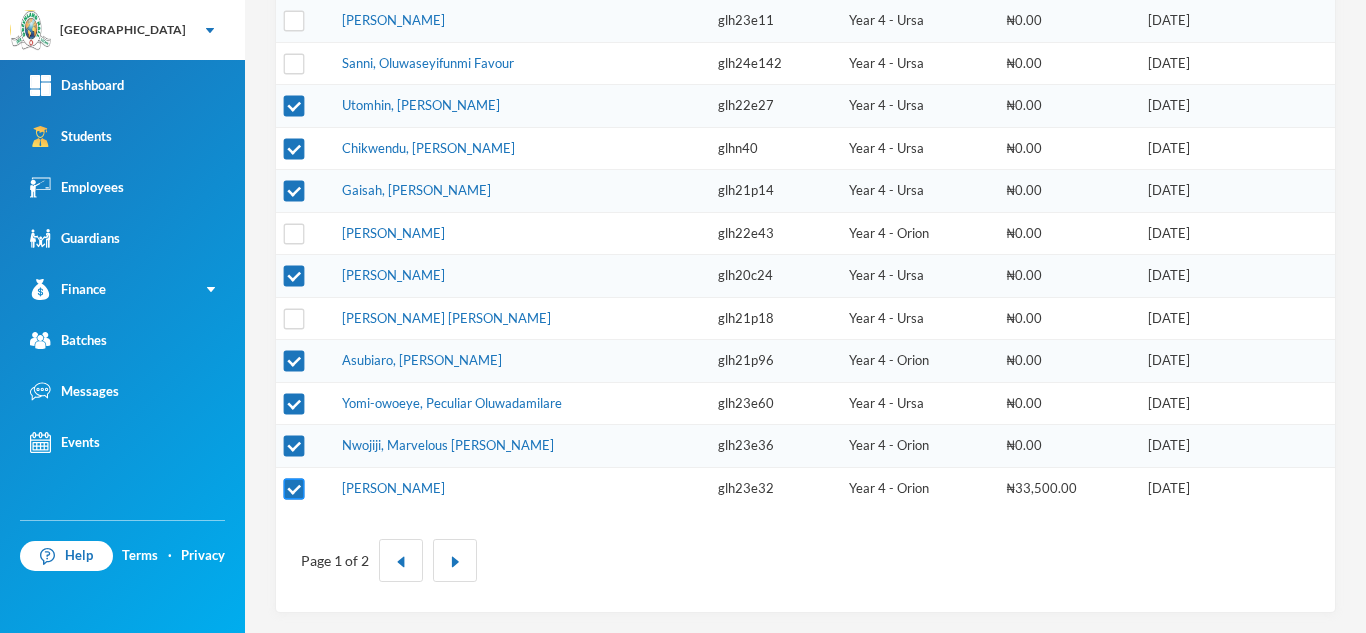 click at bounding box center (294, 488) 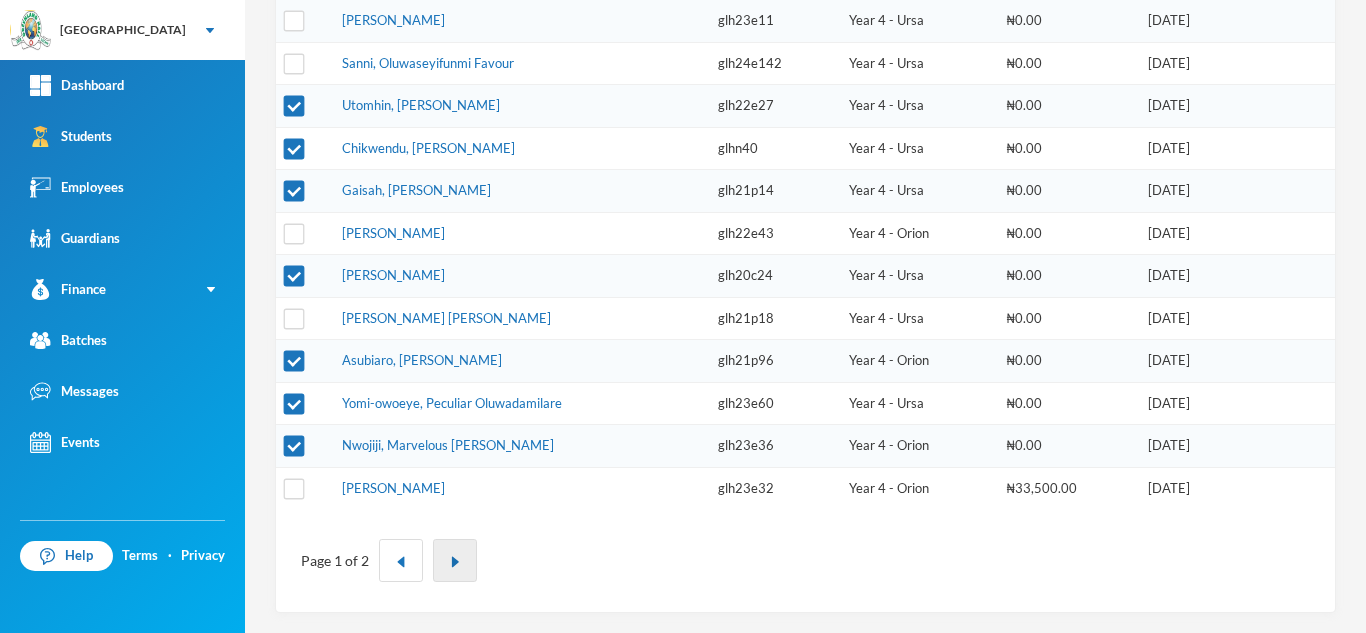 click at bounding box center [455, 562] 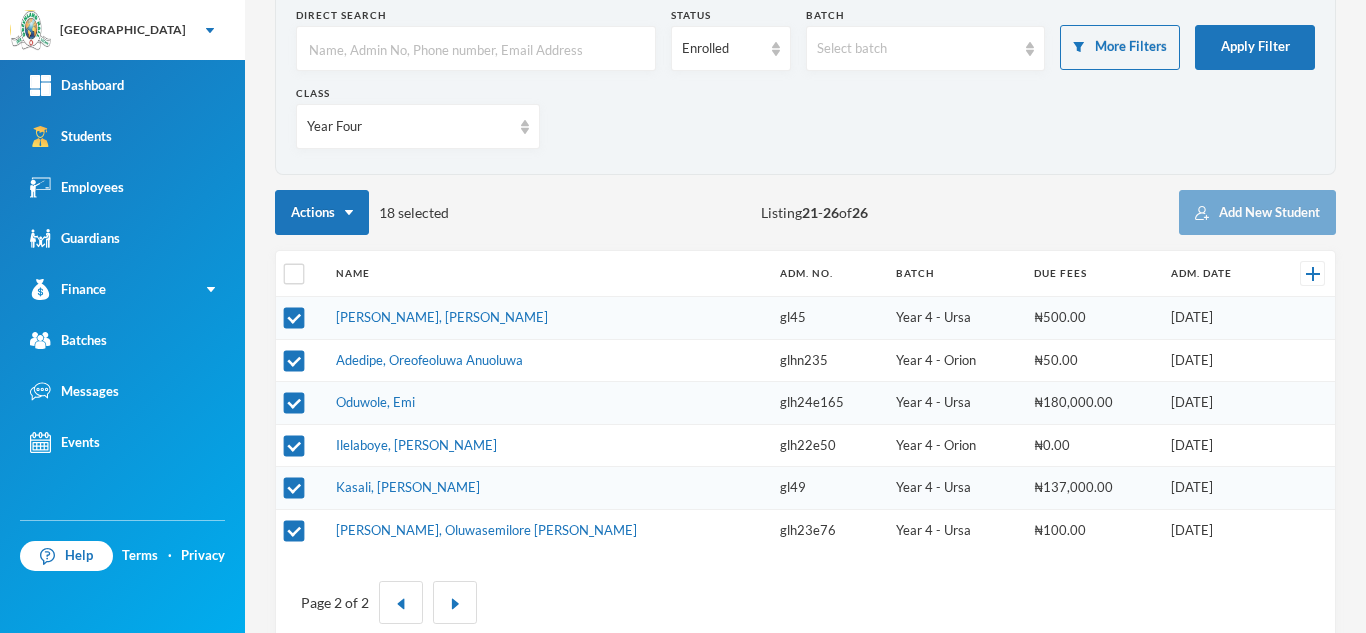 scroll, scrollTop: 114, scrollLeft: 0, axis: vertical 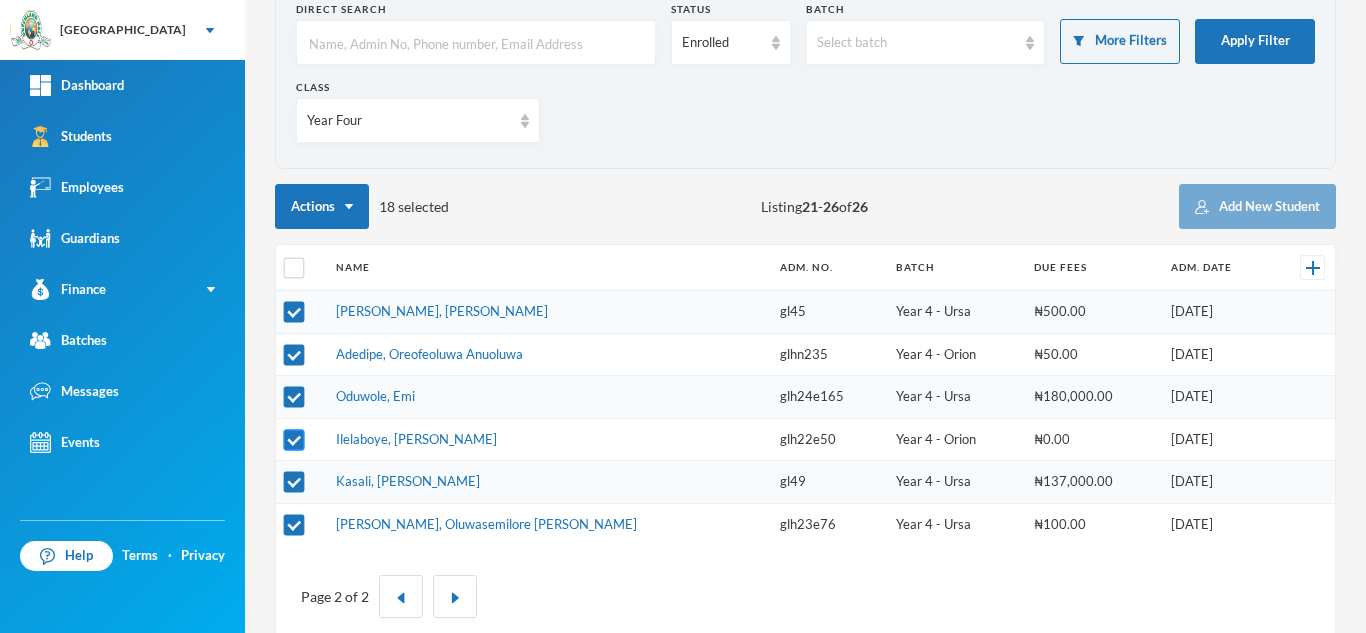 click at bounding box center [294, 439] 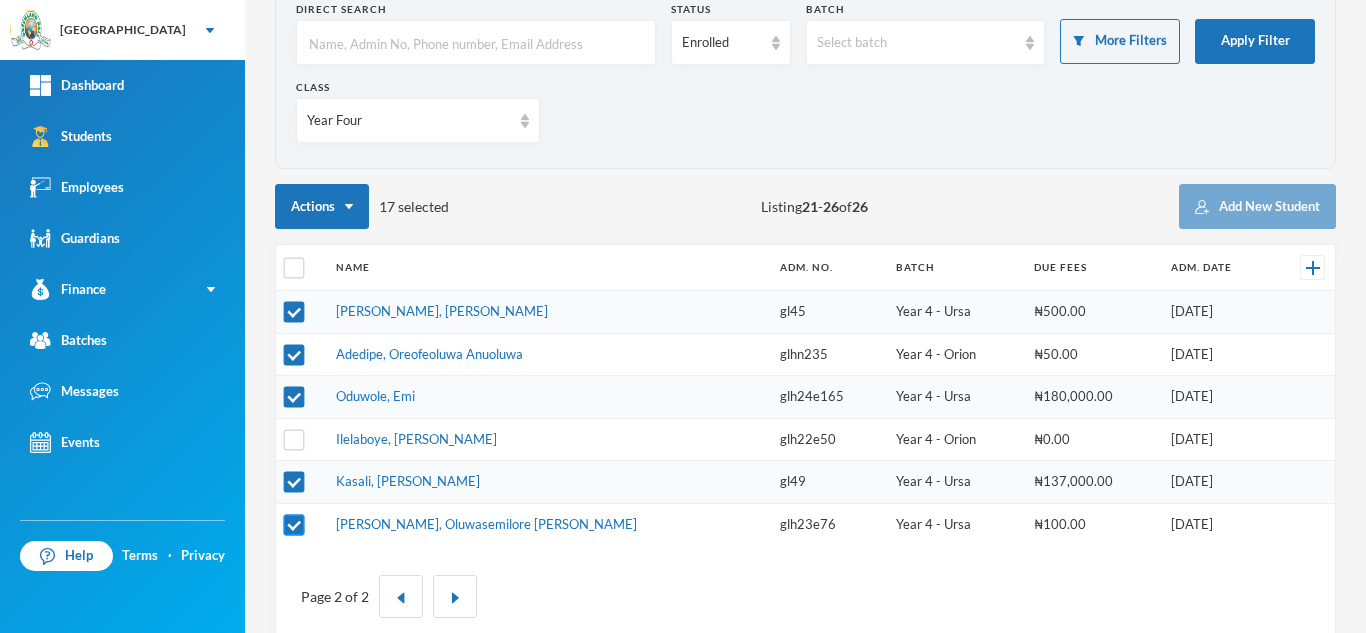 click at bounding box center [294, 524] 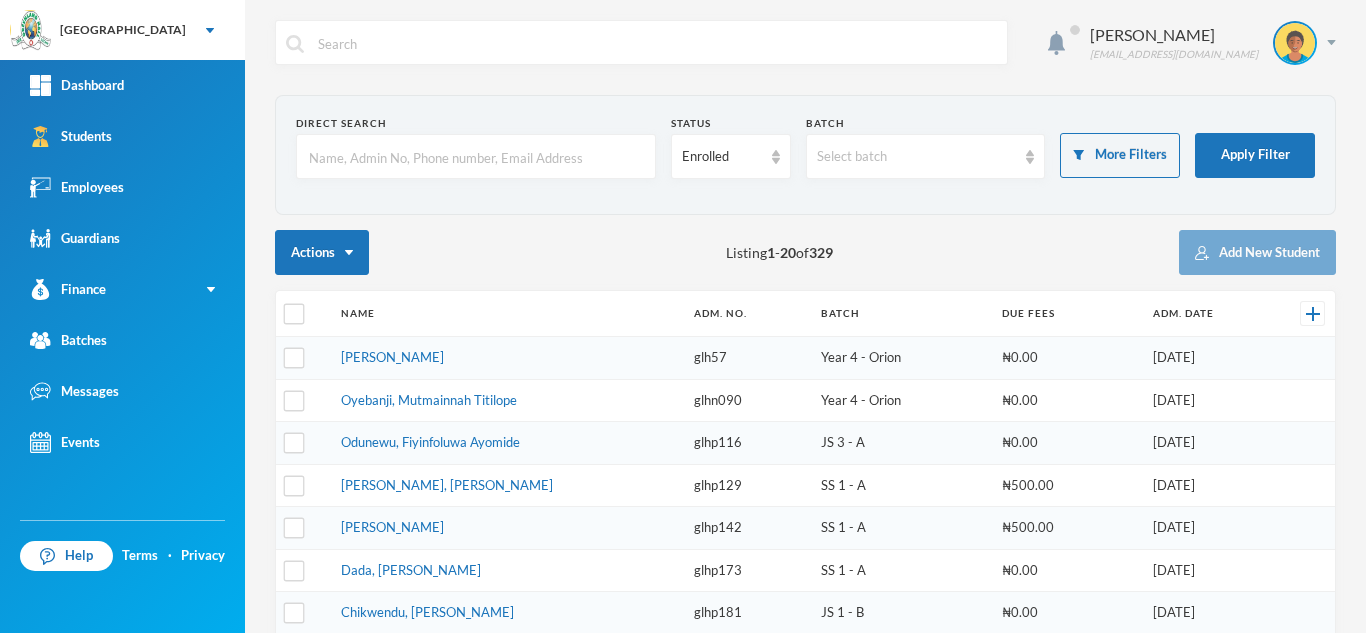 scroll, scrollTop: 0, scrollLeft: 0, axis: both 